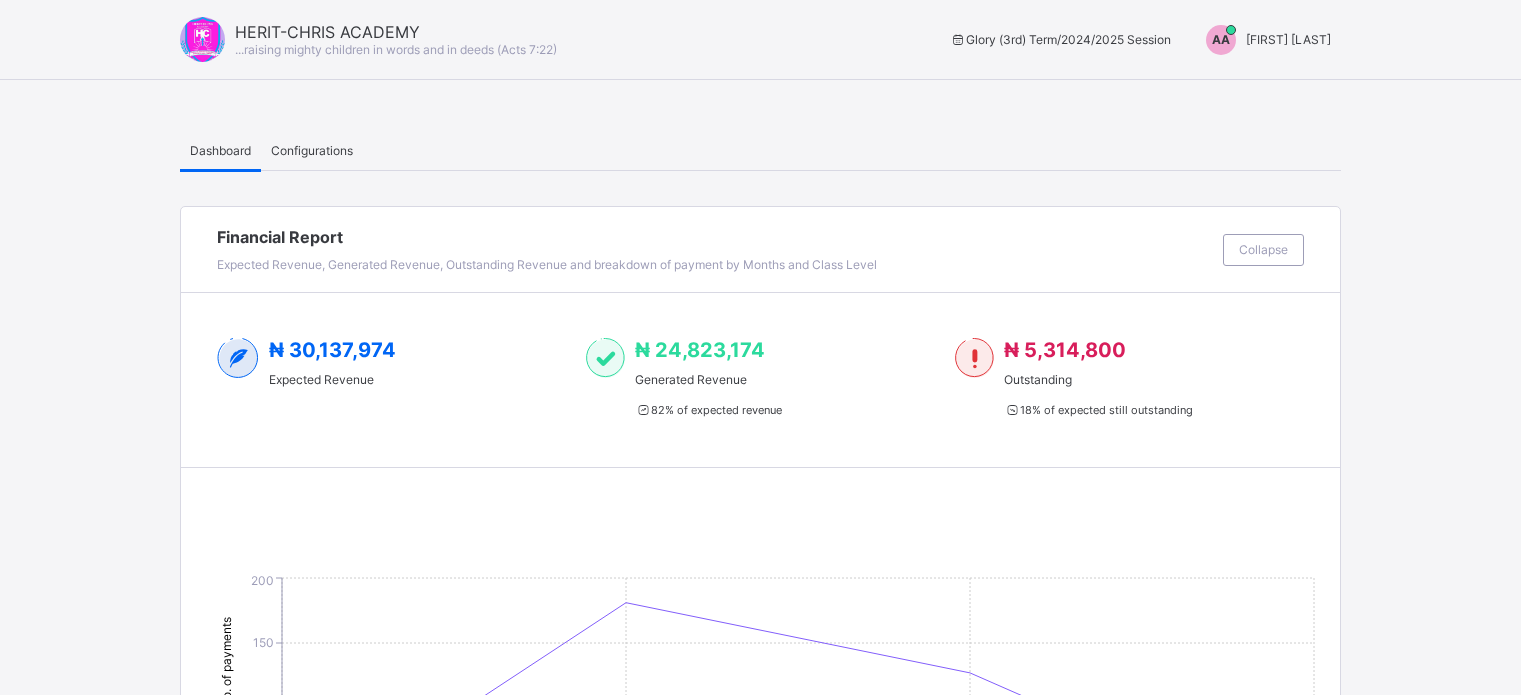 scroll, scrollTop: 0, scrollLeft: 0, axis: both 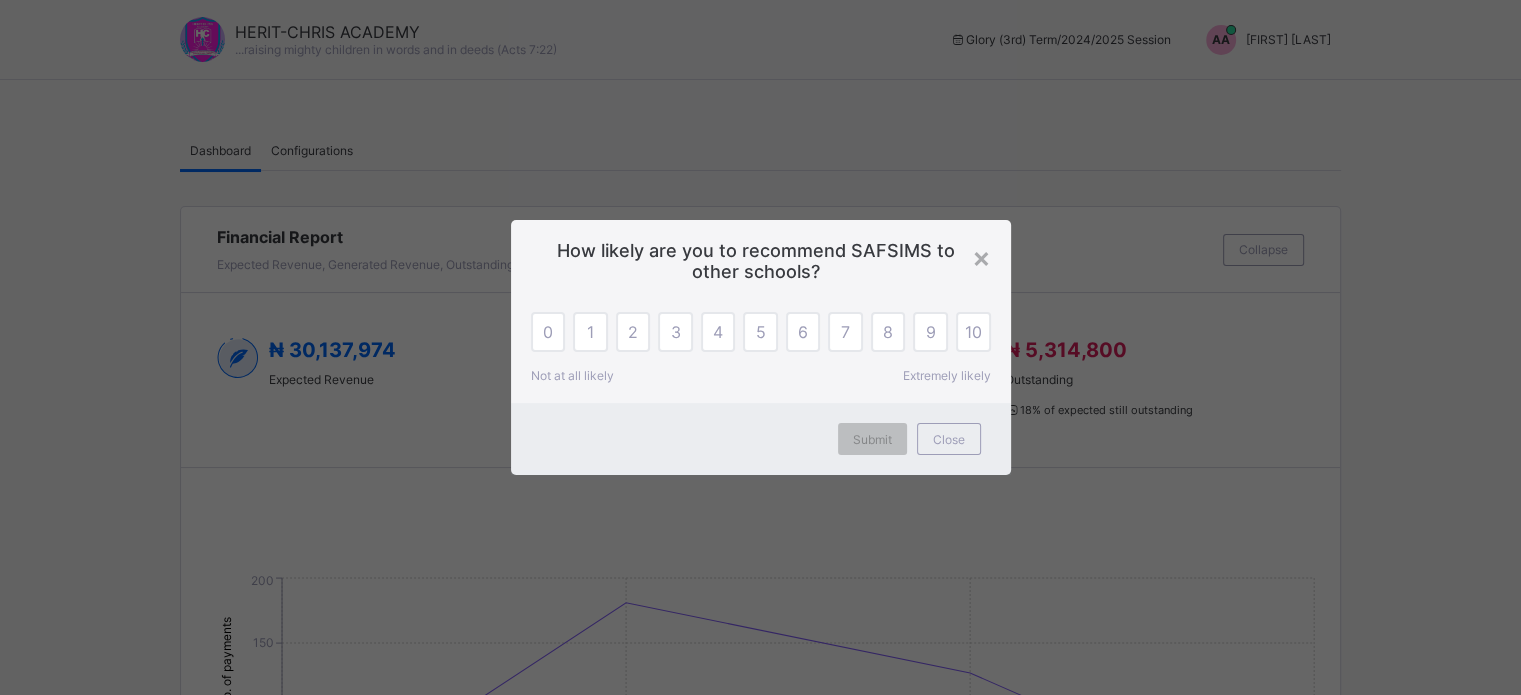 click on "HERIT-CHRIS ACADEMY   ...raising mighty children in words and in deeds (Acts 7:22) Glory (3rd) Term  /  [YEAR]/[YEAR] Session AA [FIRST] [LAST] Dashboard Configurations Dashboard Configurations Financial Report Expected Revenue, Generated Revenue, Outstanding Revenue and breakdown of payment by Months and Class Level Collapse   [CURRENCY] [NUMBER] Expected Revenue   [CURRENCY] [NUMBER] Generated Revenue 82 % of expected revenue   [CURRENCY] [NUMBER] Outstanding 18 % of expected still outstanding 0 50 100 150 200 No. of payments May June July August Months May Creche PreSchool Foundation 1 Foundation 2 Reception Year 1 Year 2 Year 3 Year 4 Year 5 Year 6 0 1,500,000 3,000,000 4,500,000 6,000,000 paid outstanding Creche Classes and Student Report Total class levels, active & inactive classes, Total student in the current term, Male vs Female distribution, active & inactive students Collapse 44 No. Of classes 12 No. Class Levels 4 No. of Arms 548 No. Of students 470 No. Active Students 78 No. Inactive Students 279 269 Status 1" at bounding box center [760, 2140] 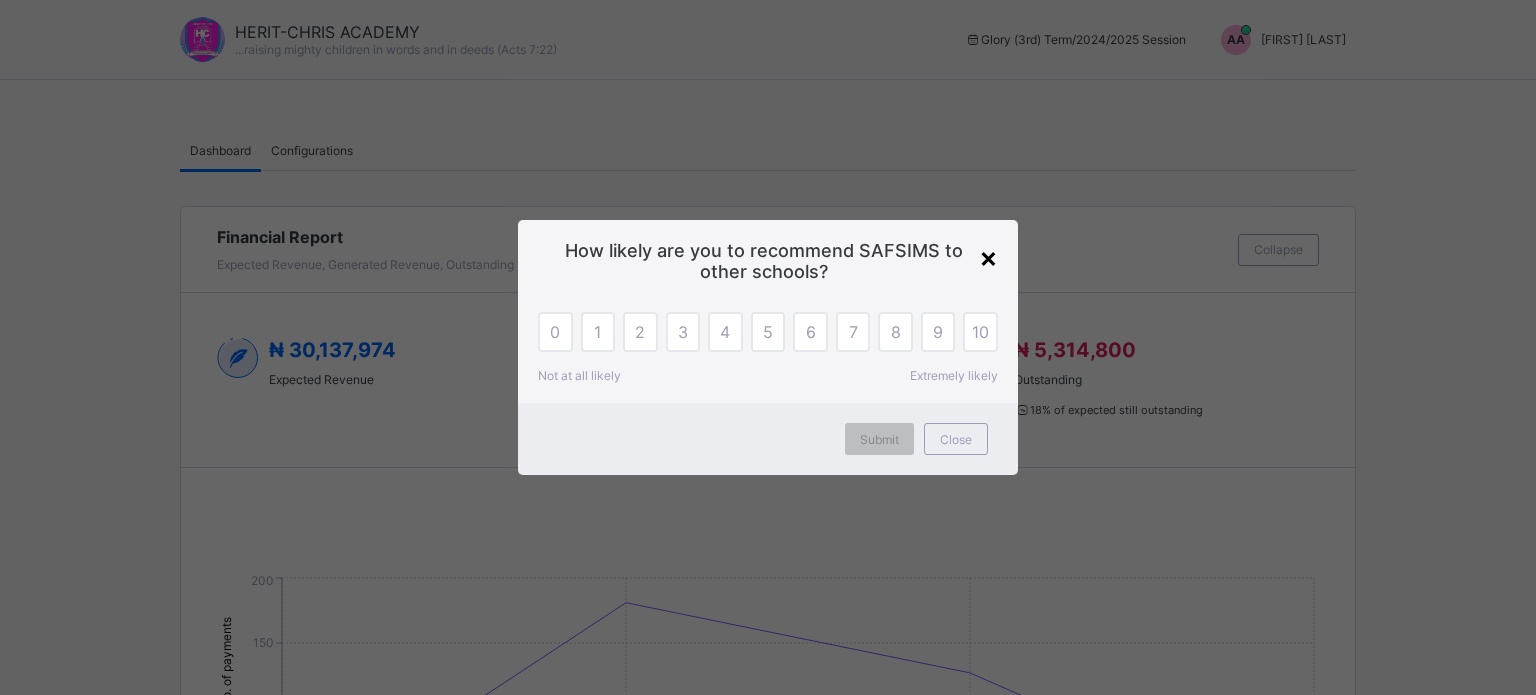 click on "×" at bounding box center [988, 257] 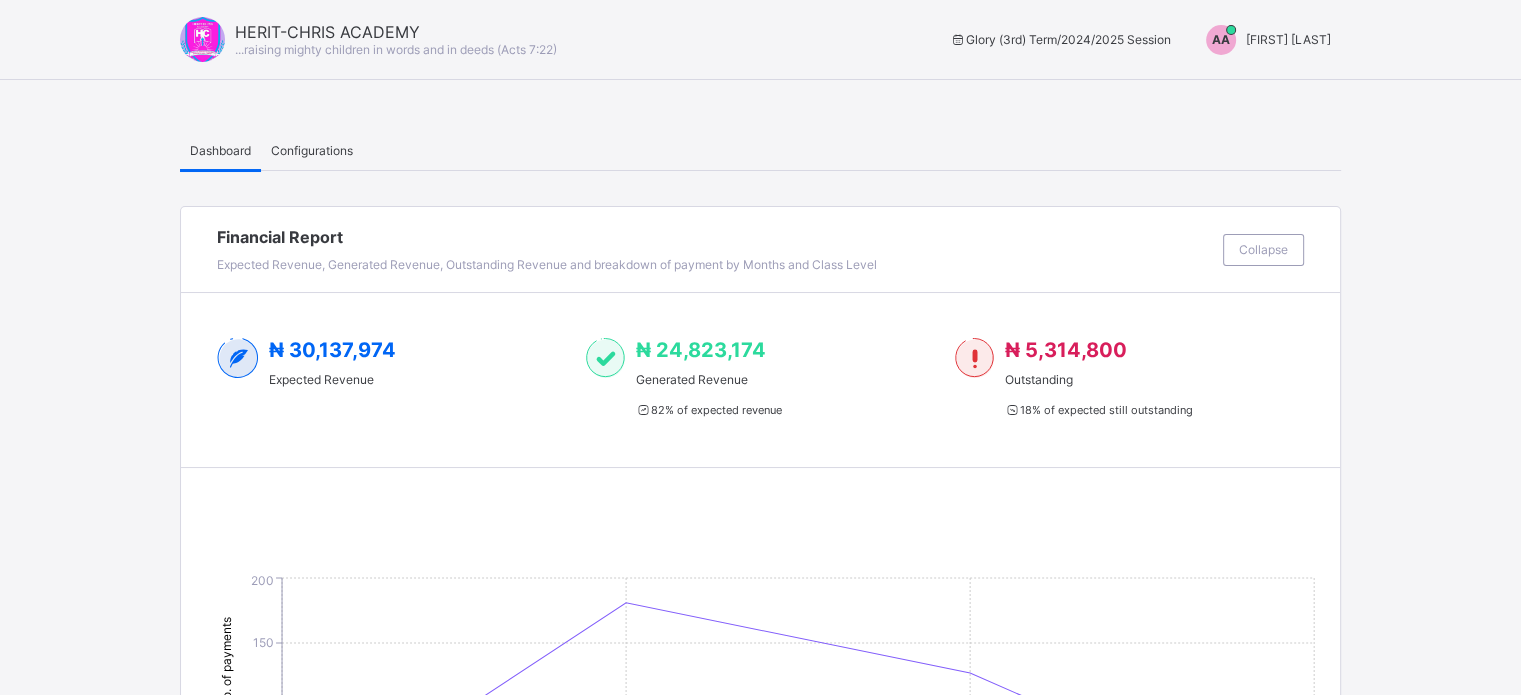 click on "[FIRST] [LAST]" at bounding box center [1288, 39] 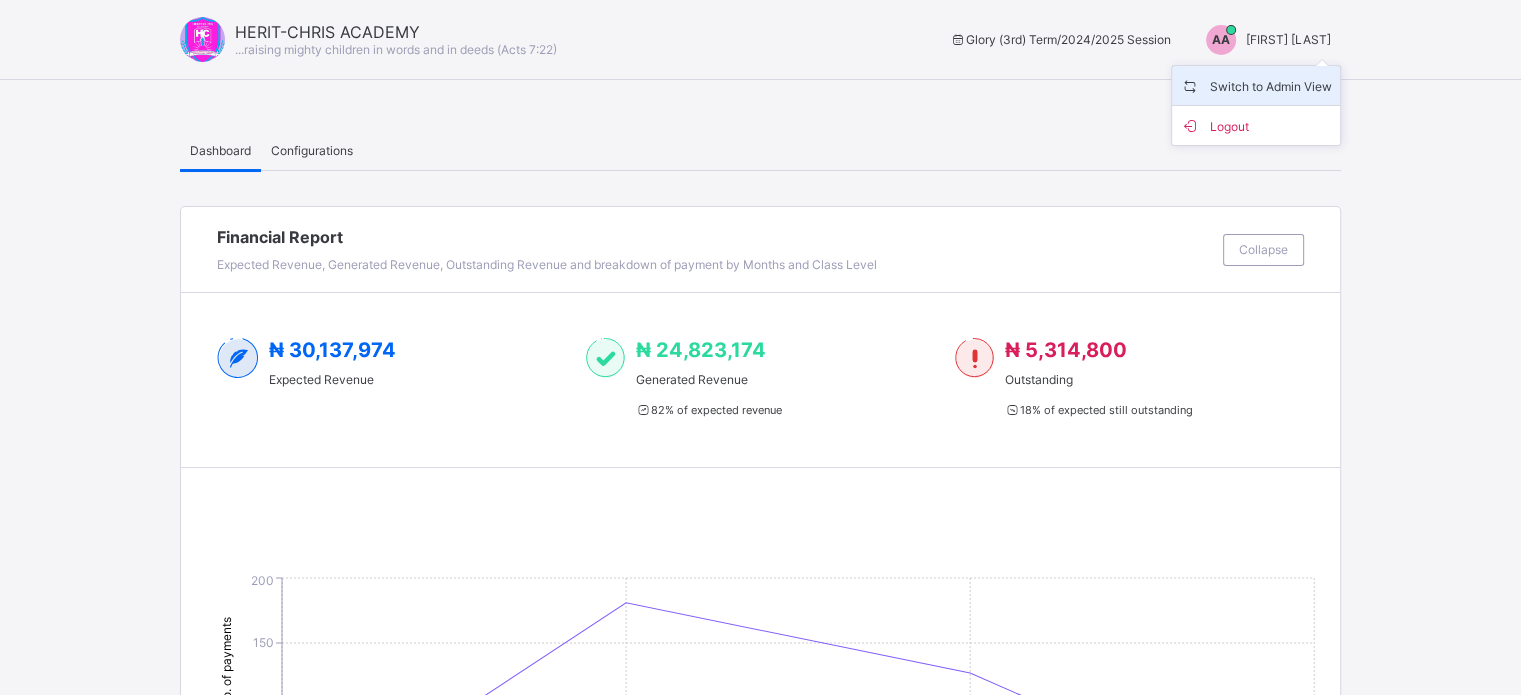 click on "Switch to Admin View" at bounding box center [1256, 85] 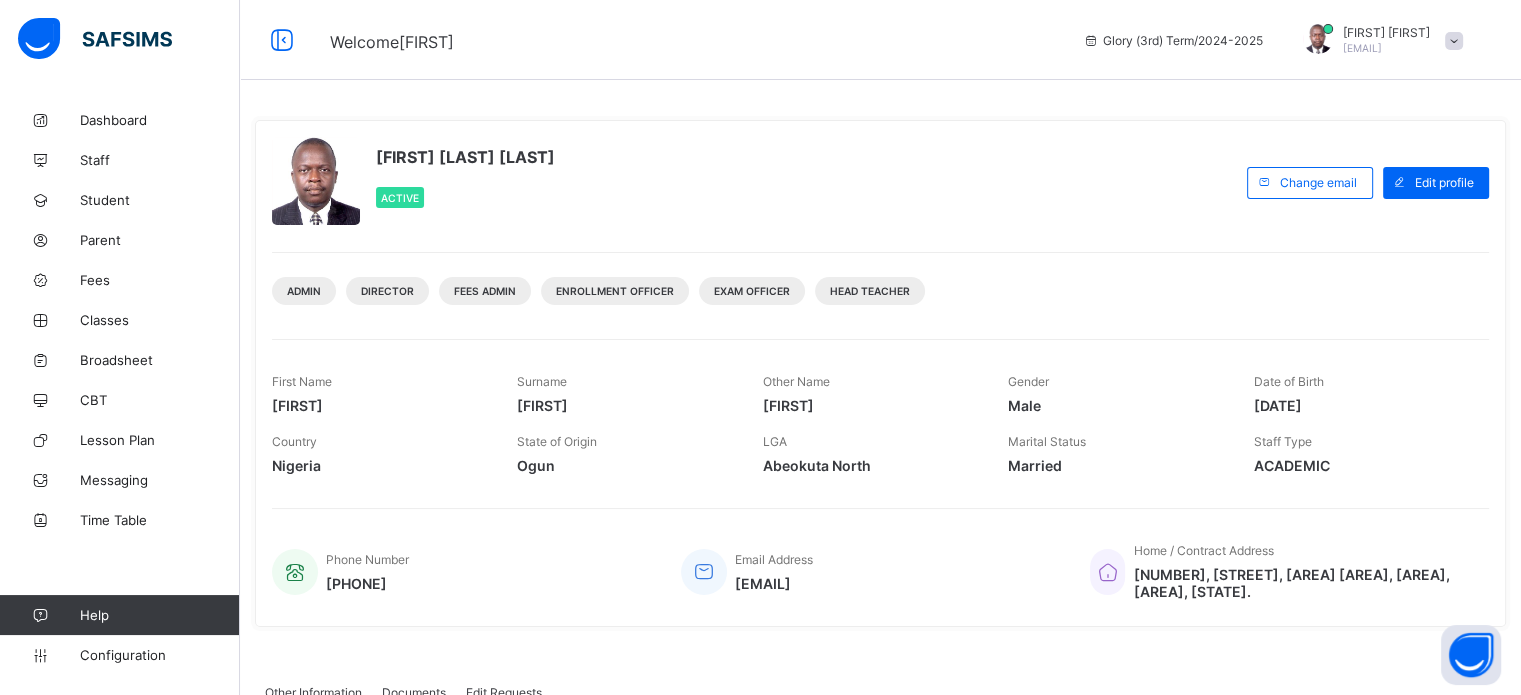 click on "[FIRST] [LAST] [EMAIL]" at bounding box center [1386, 40] 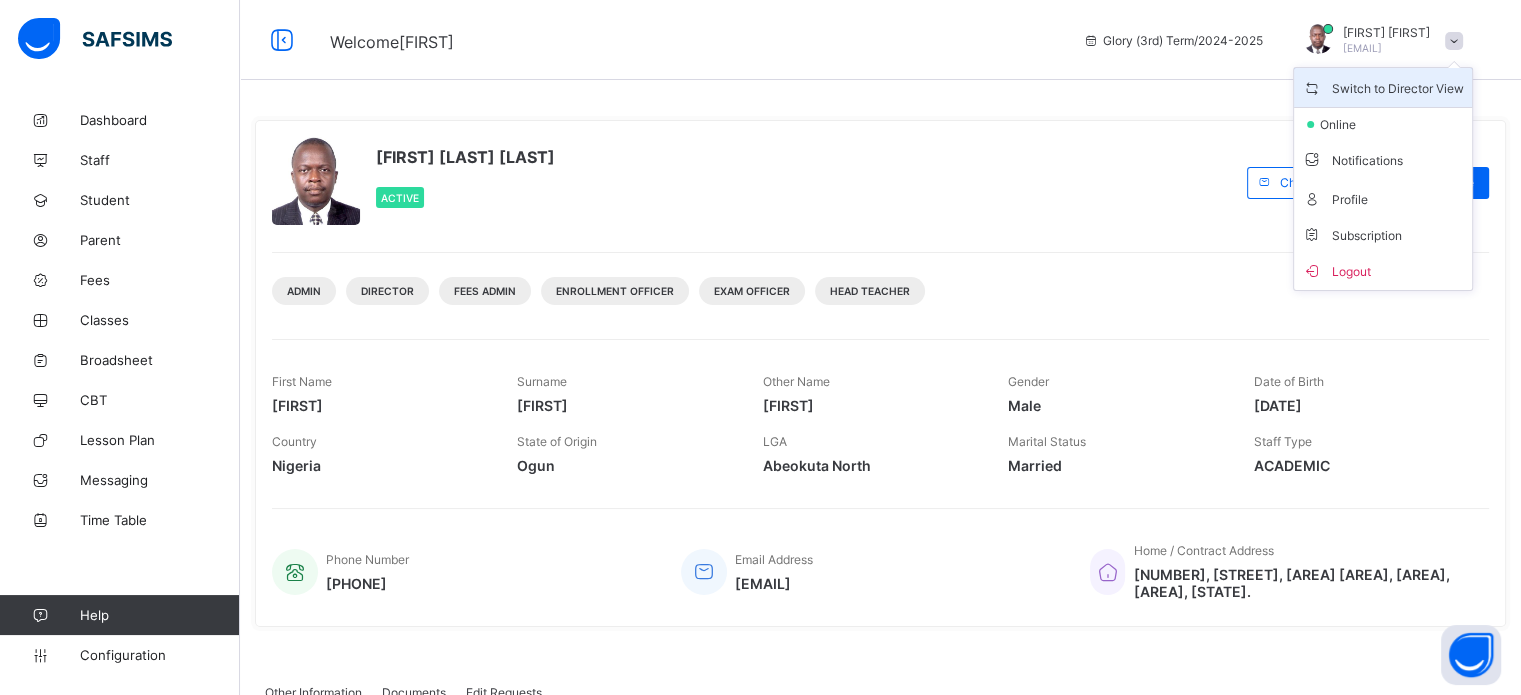 click on "Switch to Director View" at bounding box center [1383, 87] 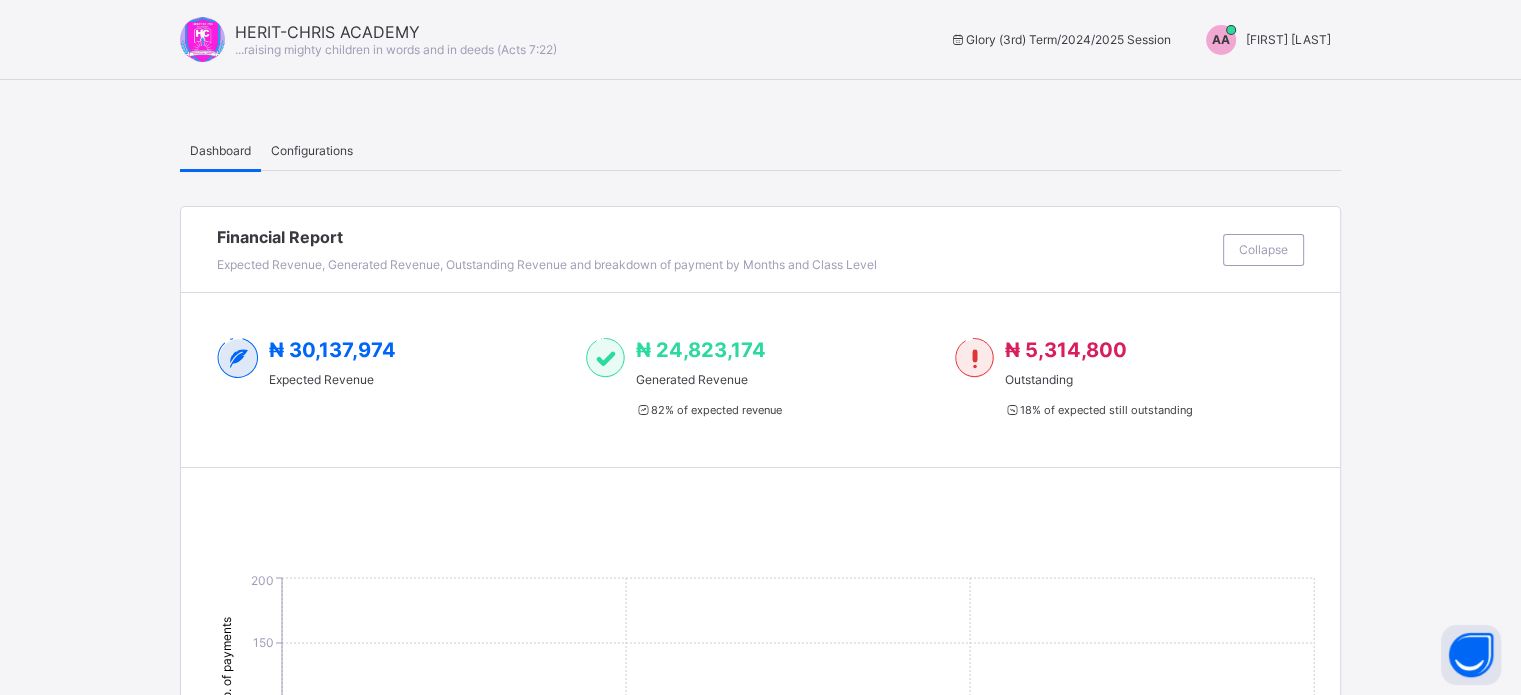 click on "Configurations" at bounding box center [312, 150] 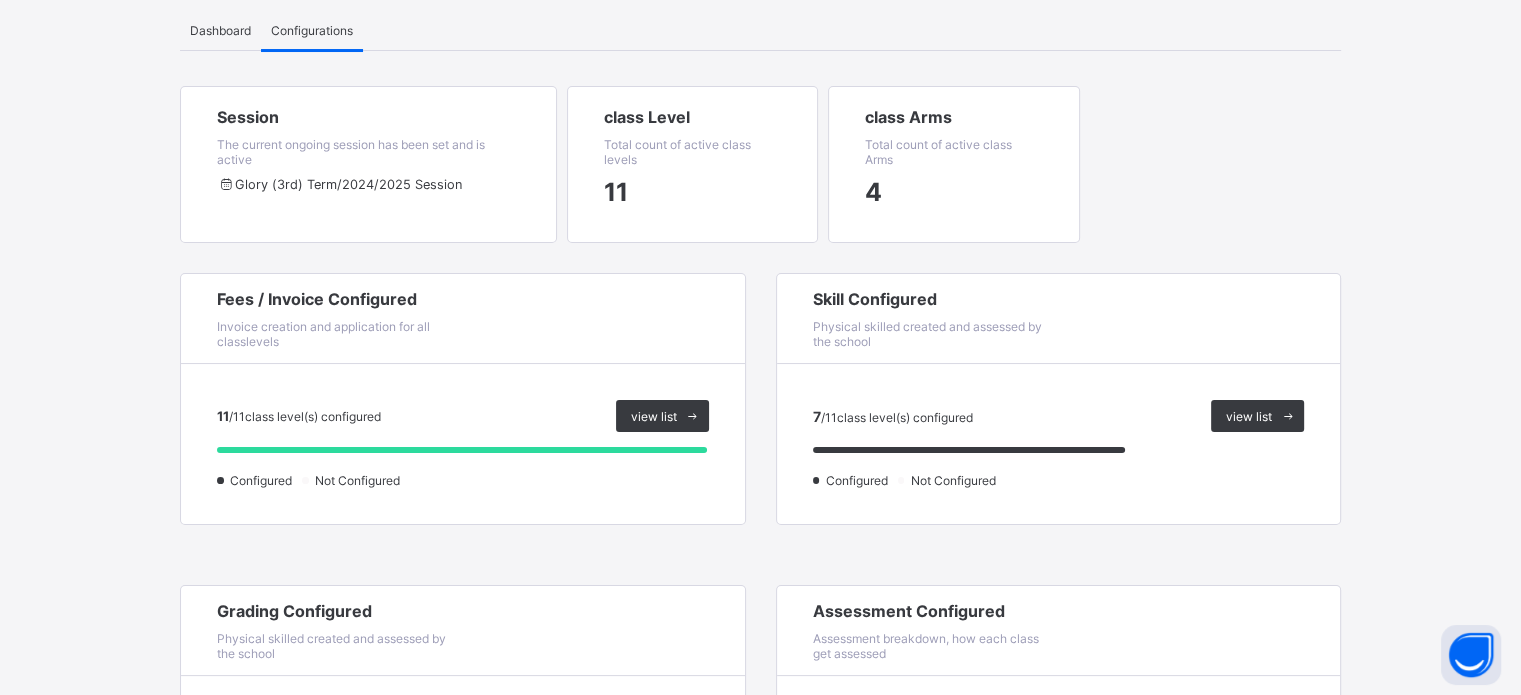 scroll, scrollTop: 0, scrollLeft: 0, axis: both 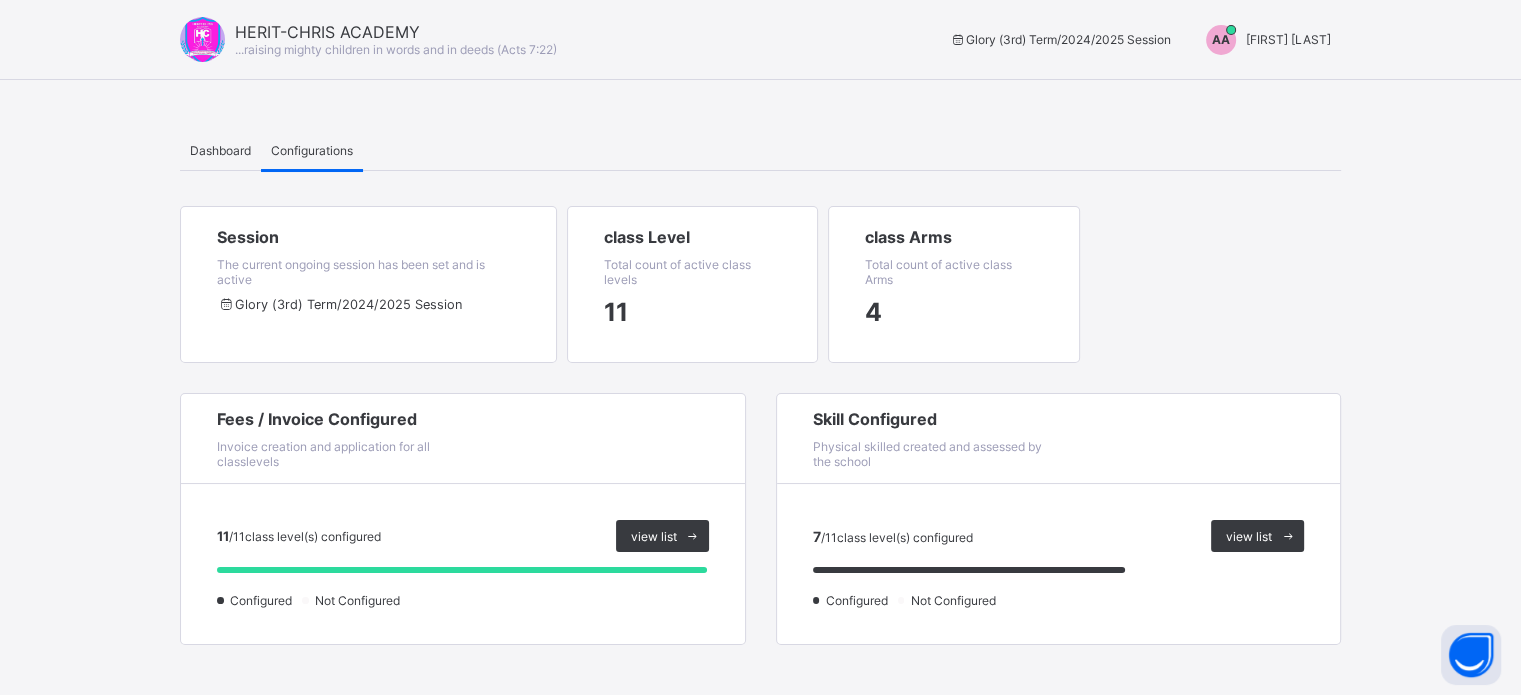 click on "Dashboard" at bounding box center (220, 150) 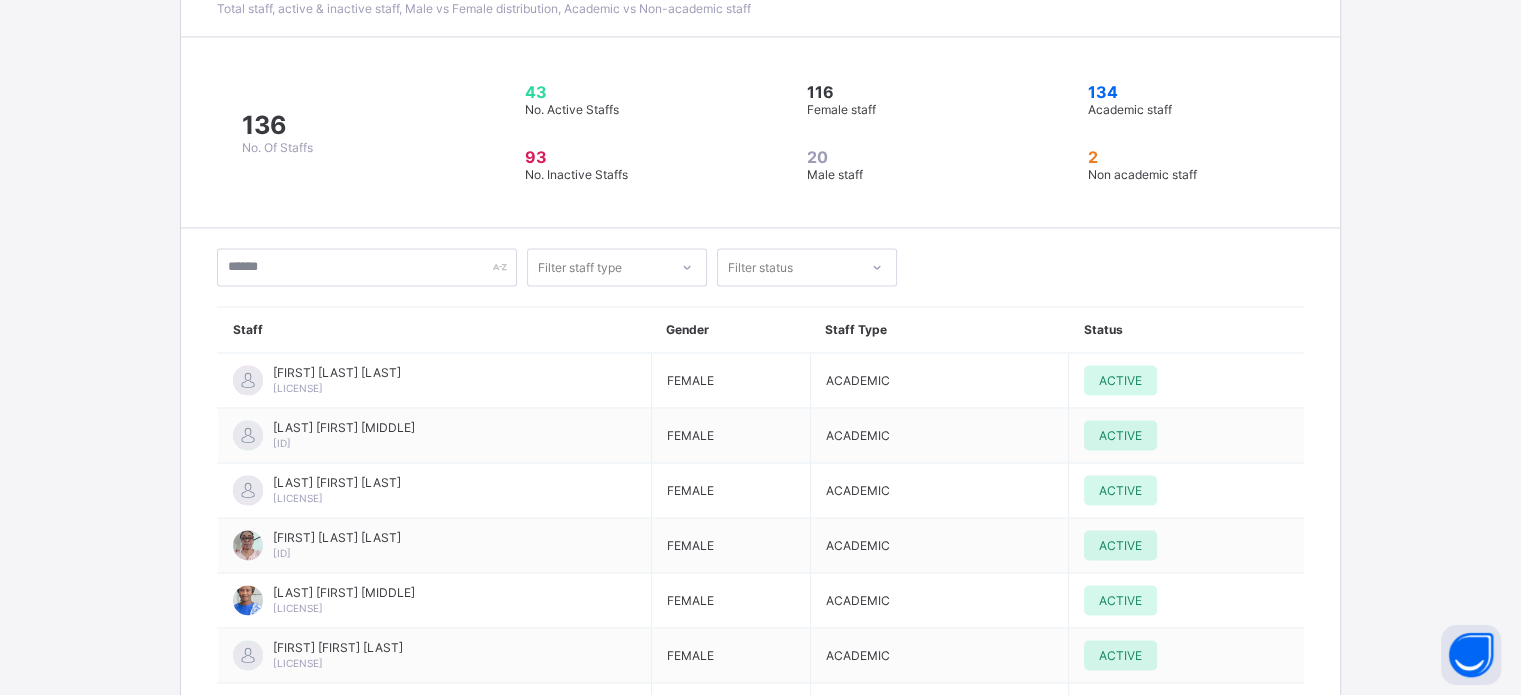 scroll, scrollTop: 2883, scrollLeft: 0, axis: vertical 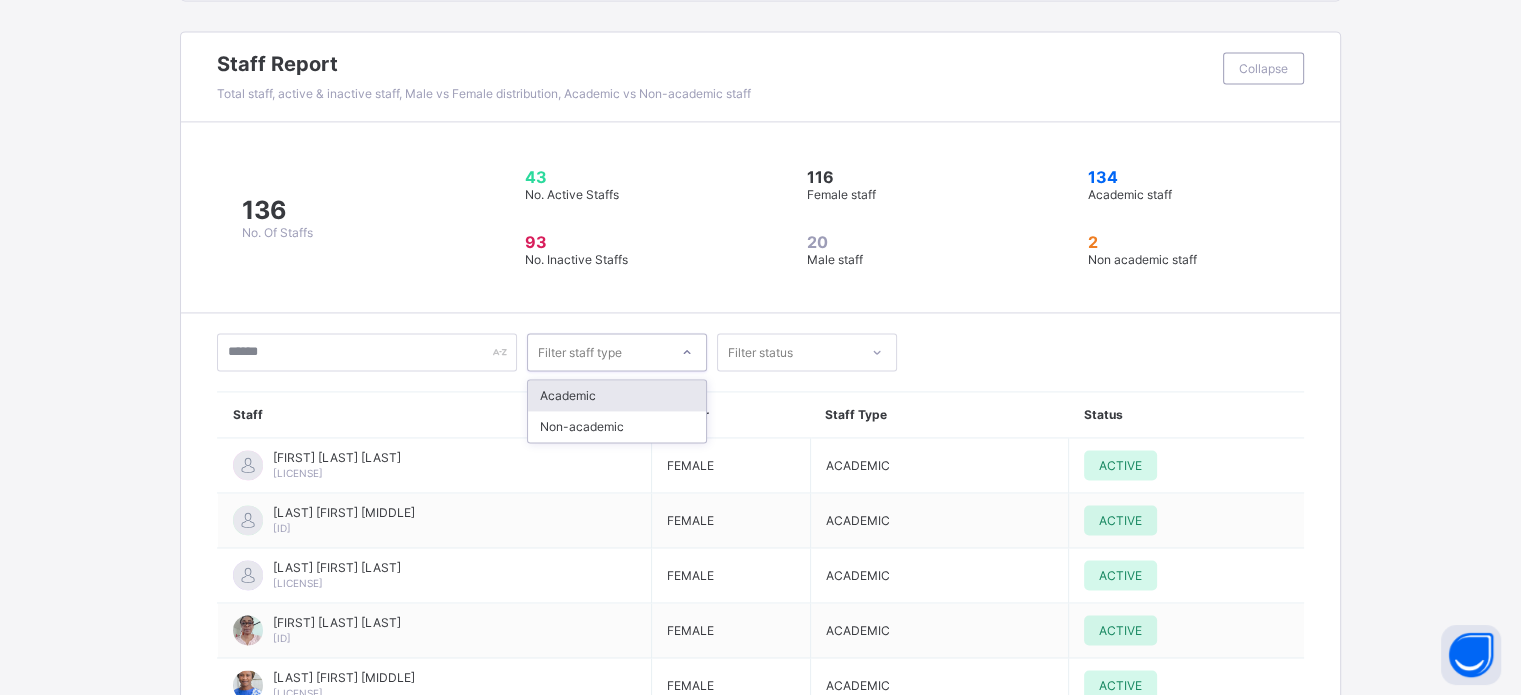 click on "Filter staff type" at bounding box center [580, 352] 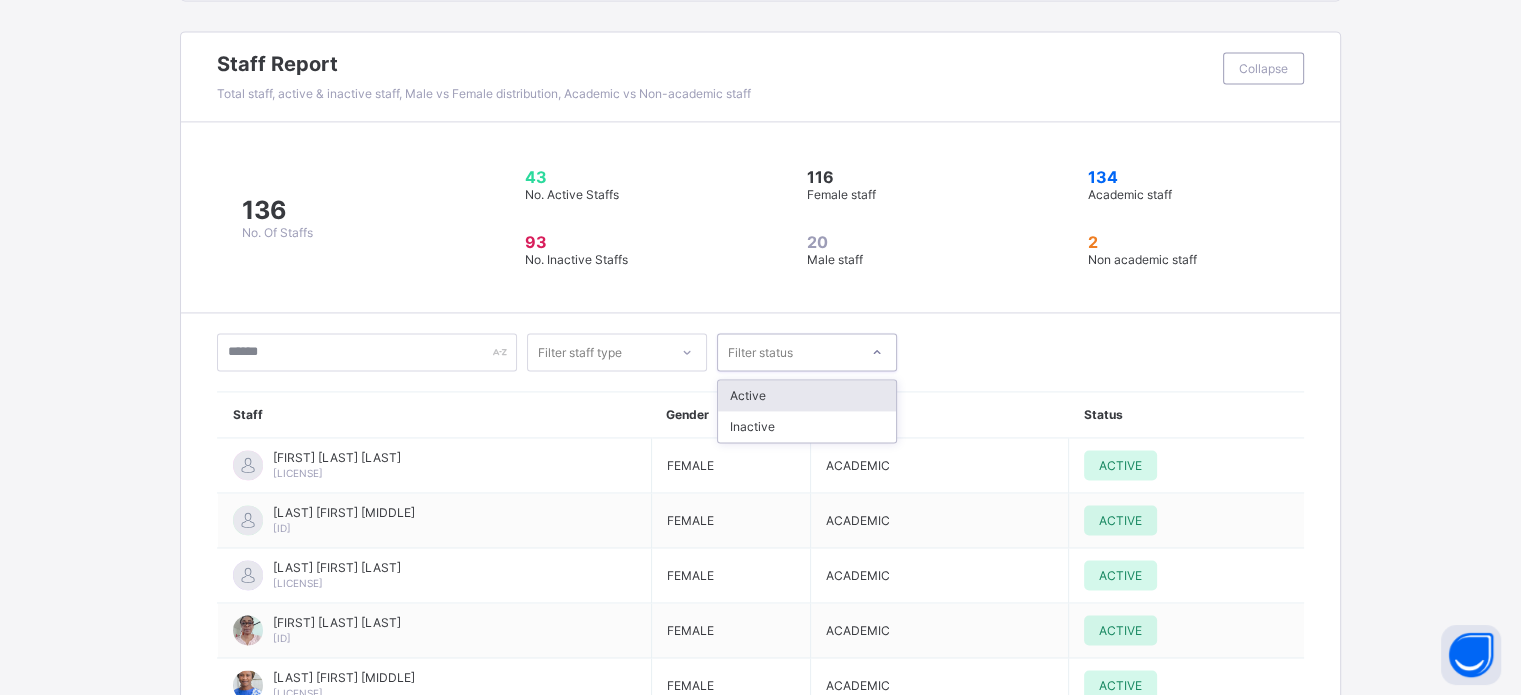 click on "Filter status" at bounding box center (760, 352) 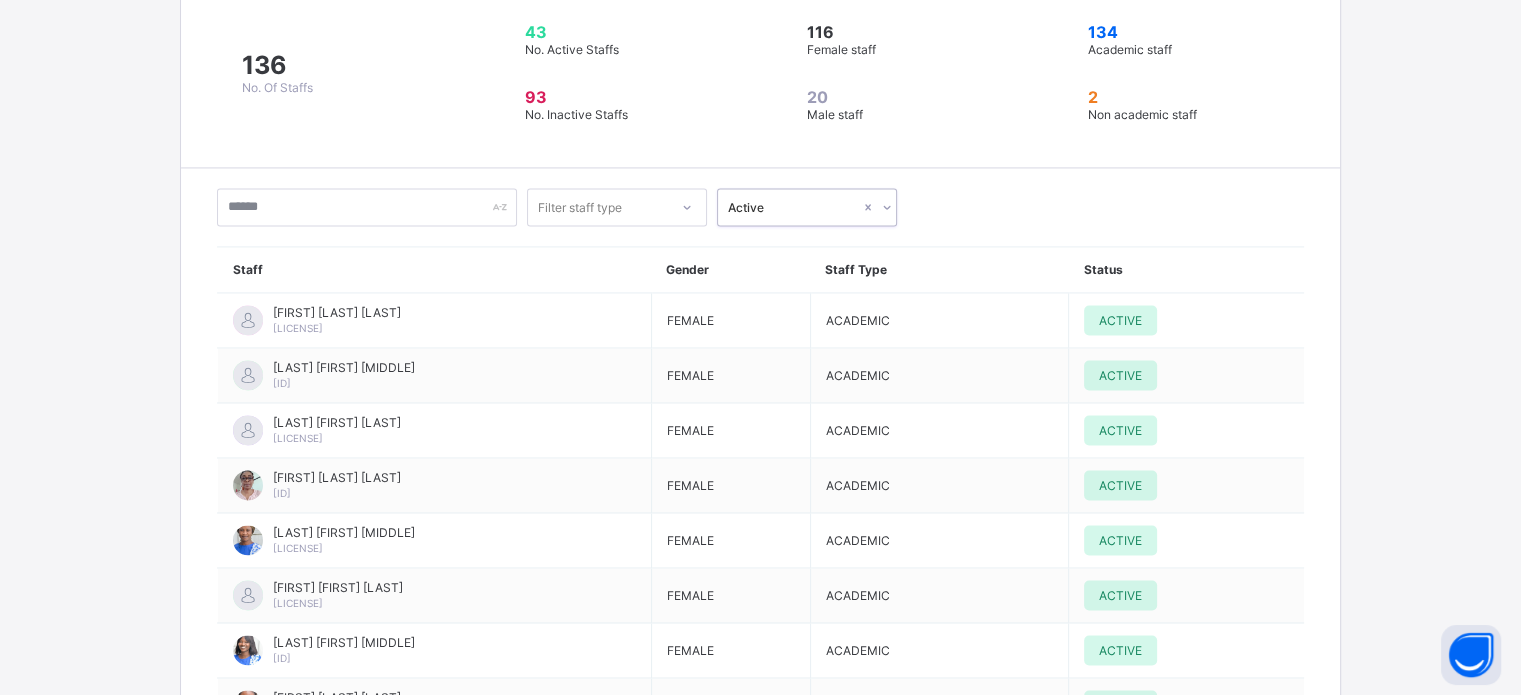 scroll, scrollTop: 2883, scrollLeft: 0, axis: vertical 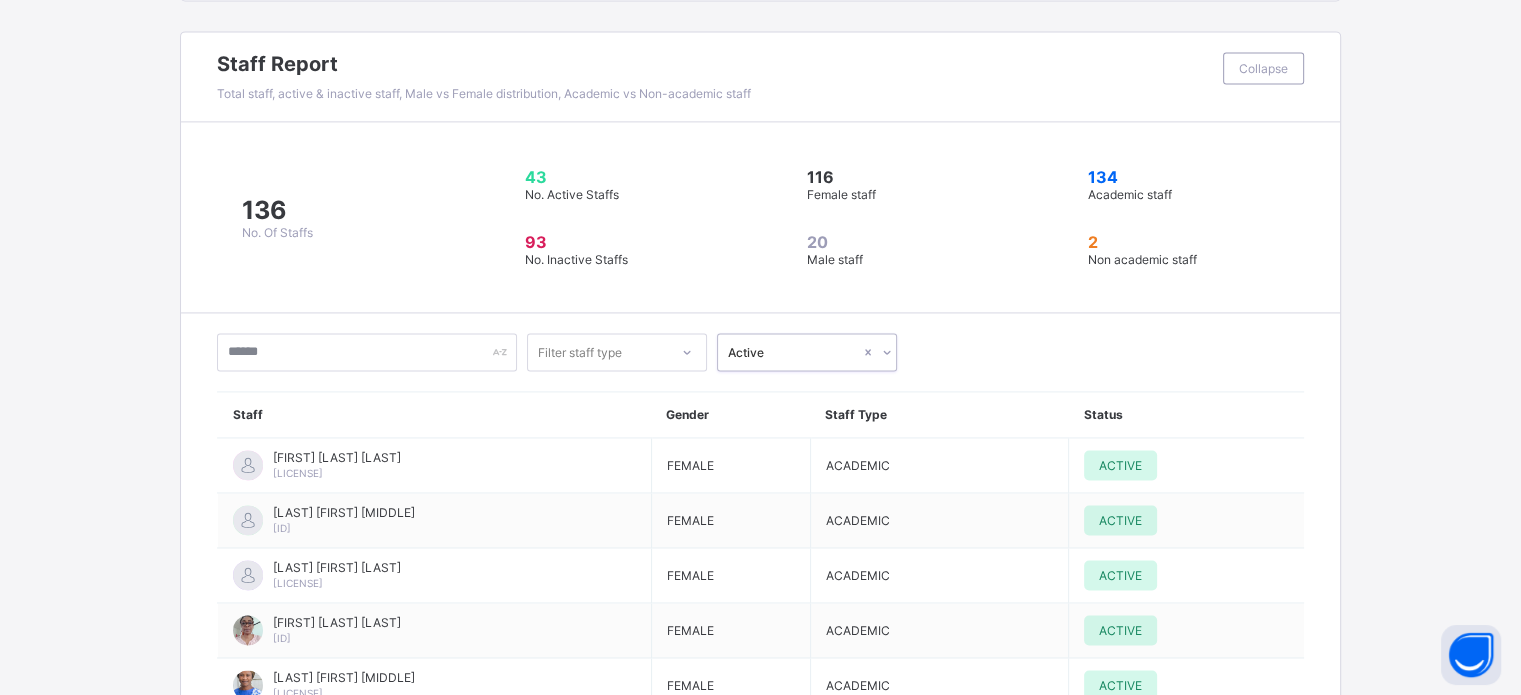 click on "Filter staff type" at bounding box center [580, 352] 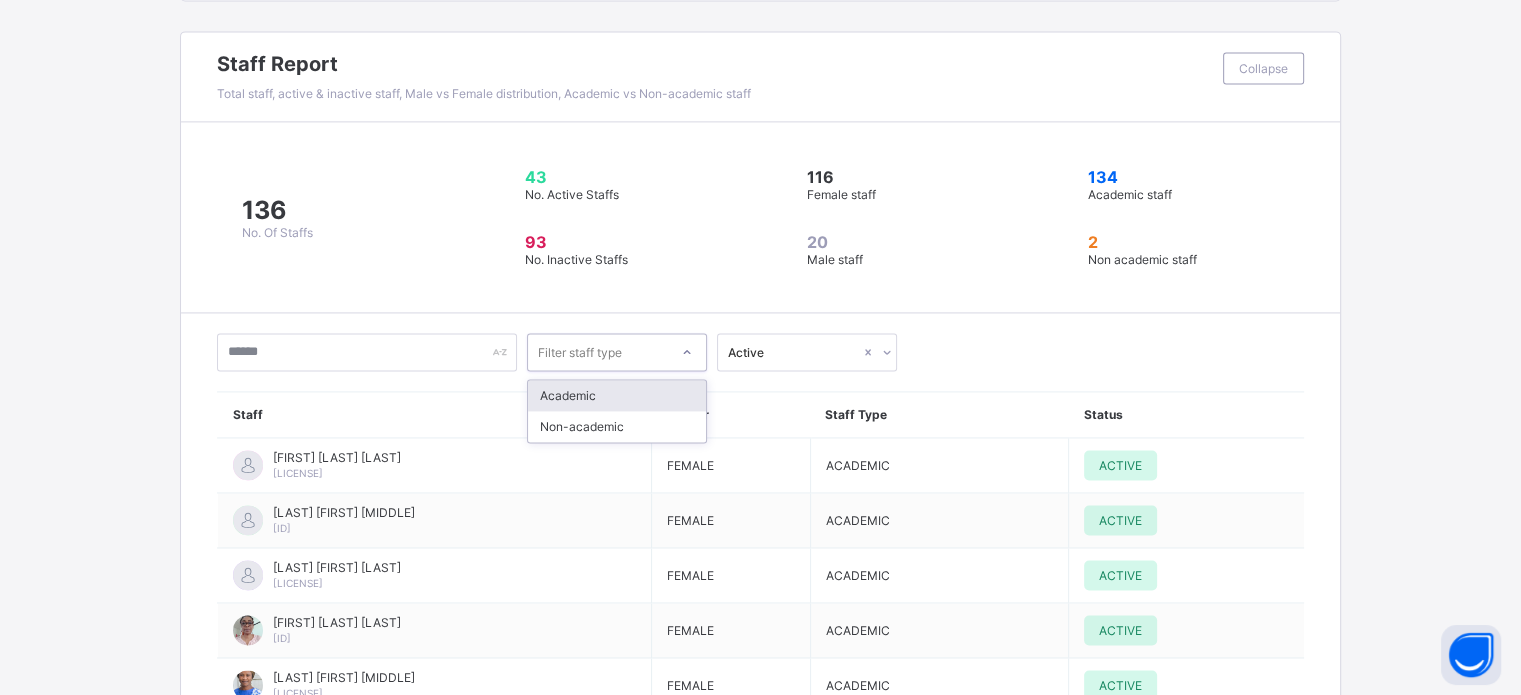 click on "[NUMBER] No. Of Staffs [NUMBER] No. Active Staffs [NUMBER] No. Inactive Staffs [NUMBER] Female staff [NUMBER] Male staff [NUMBER] Academic staff [NUMBER] Non academic staff" at bounding box center (760, 217) 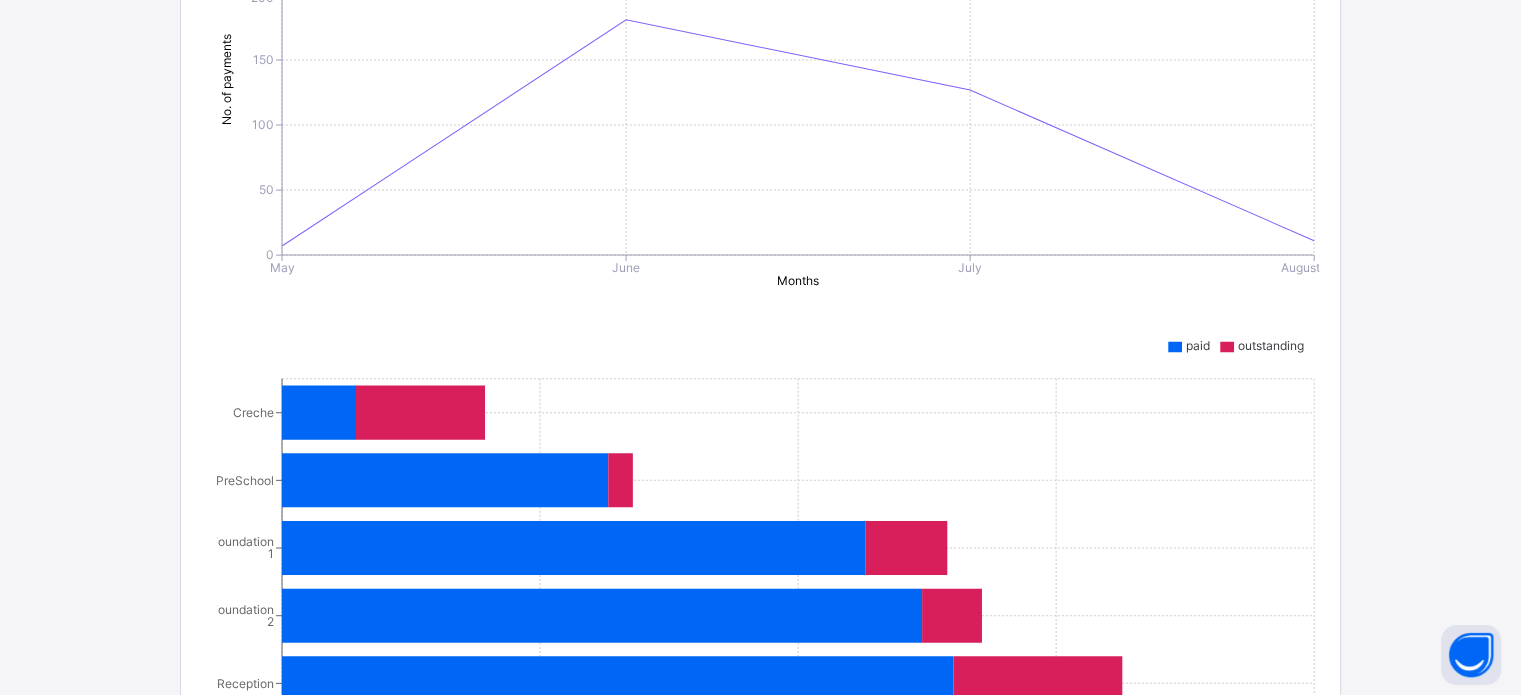 scroll, scrollTop: 0, scrollLeft: 0, axis: both 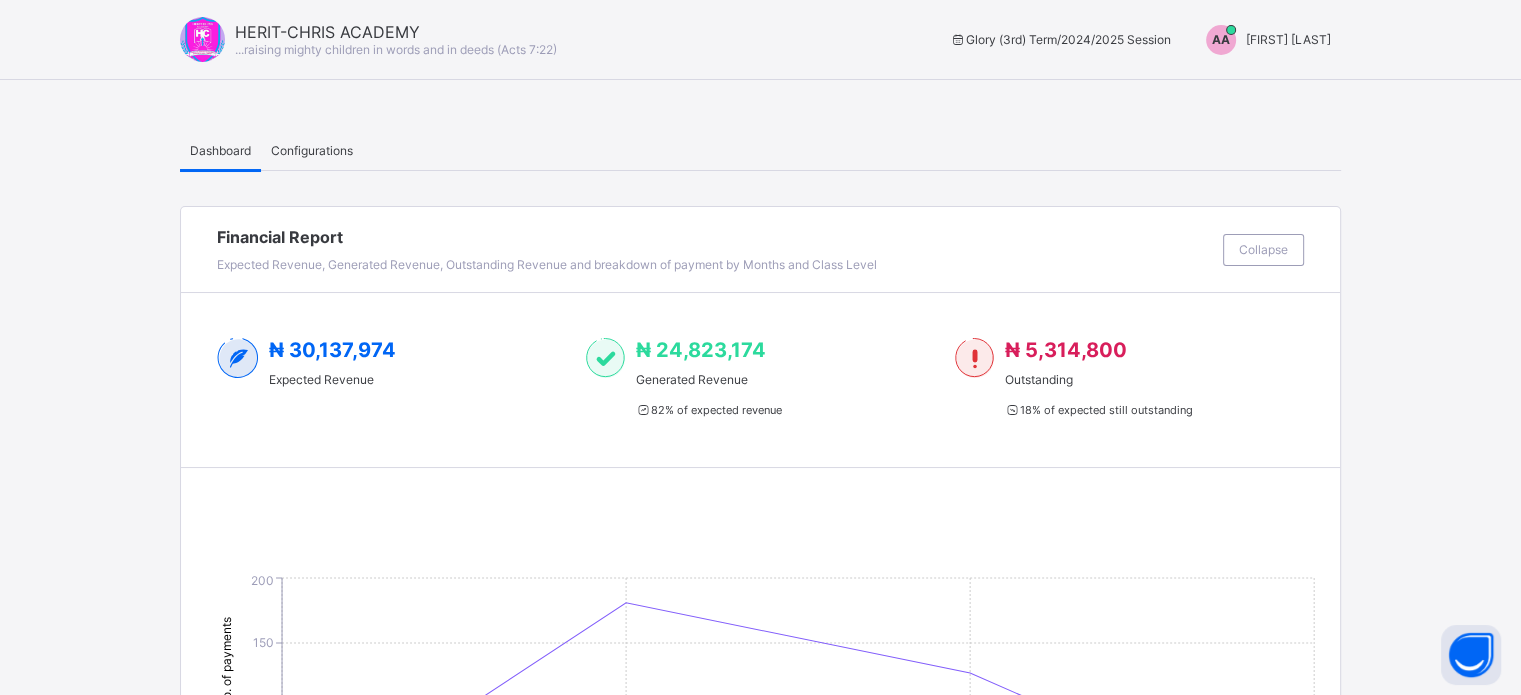 click on "[FIRST] [LAST]" at bounding box center [1288, 39] 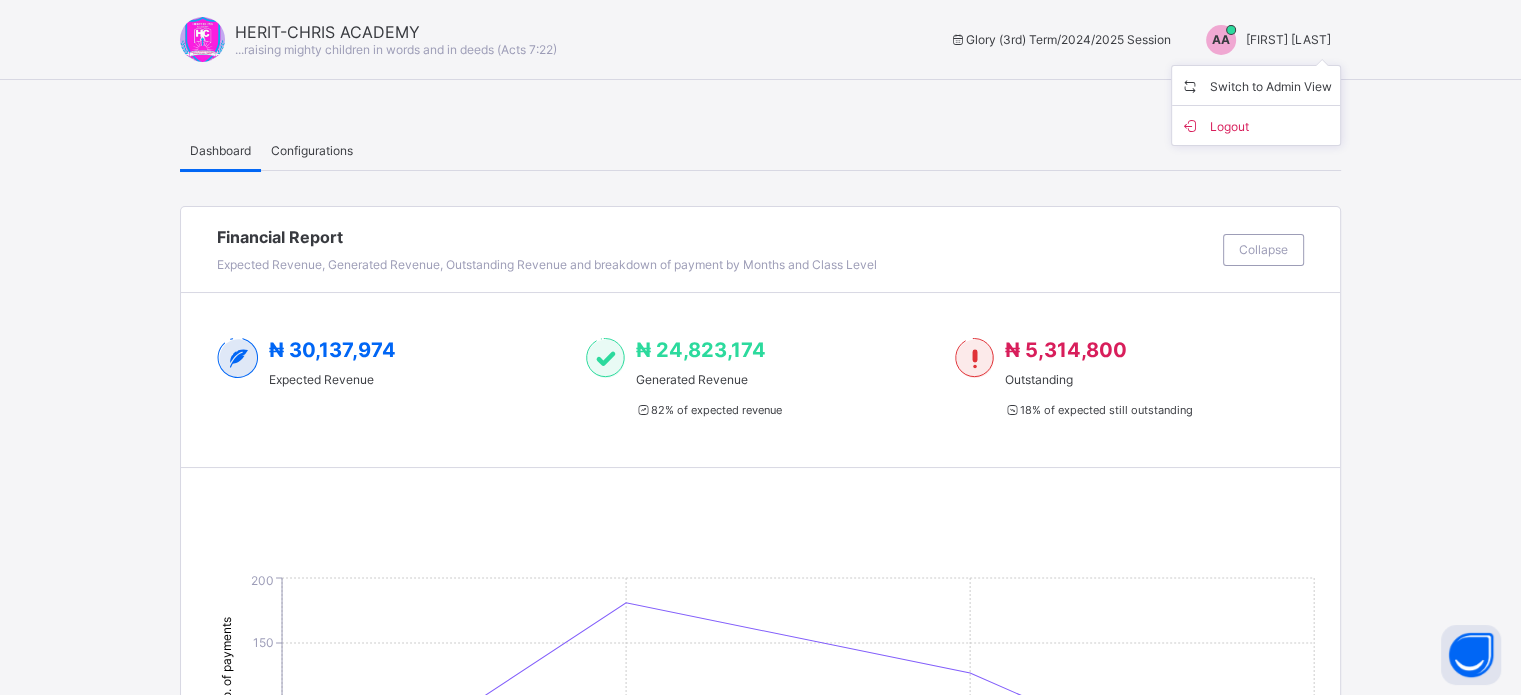 click on "Switch to Admin View Logout" at bounding box center (1256, 105) 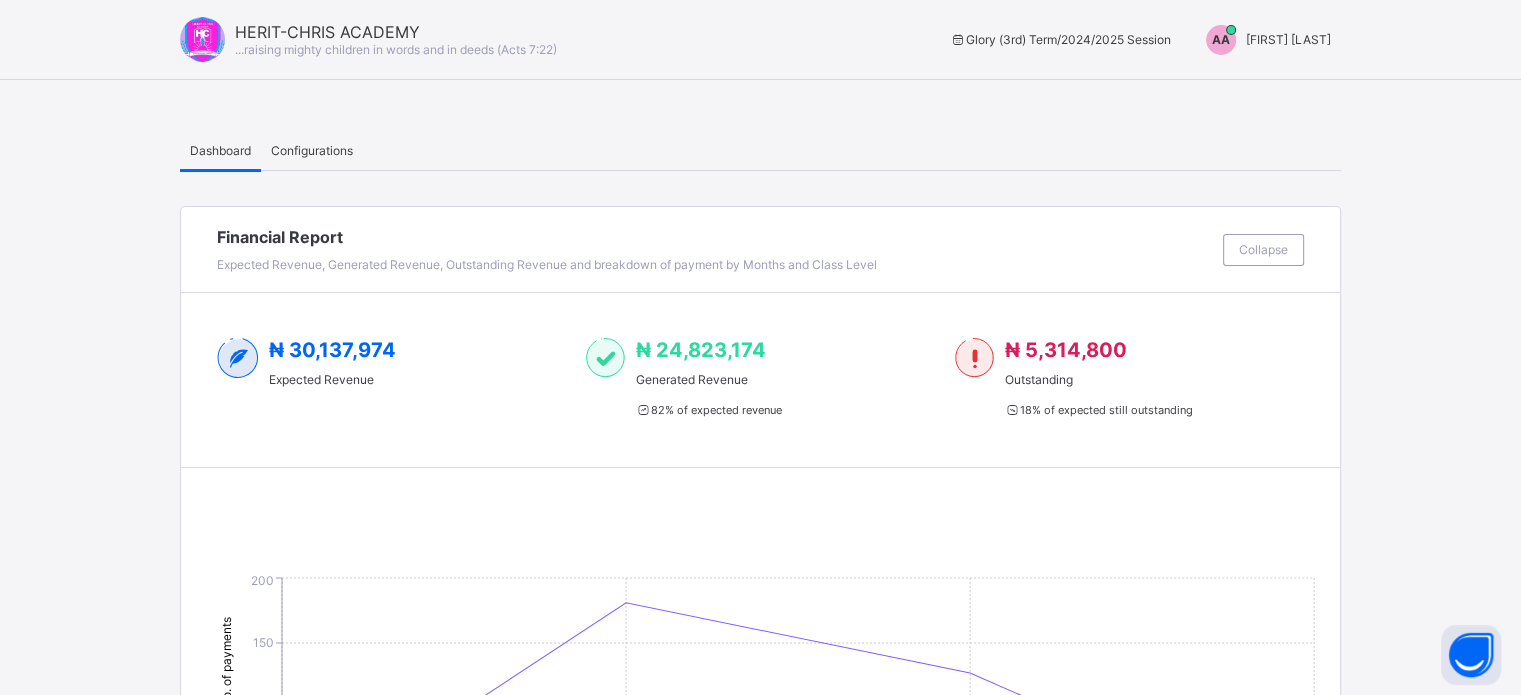 click on "[INITIALS] [LAST] [FIRST]" at bounding box center [1263, 40] 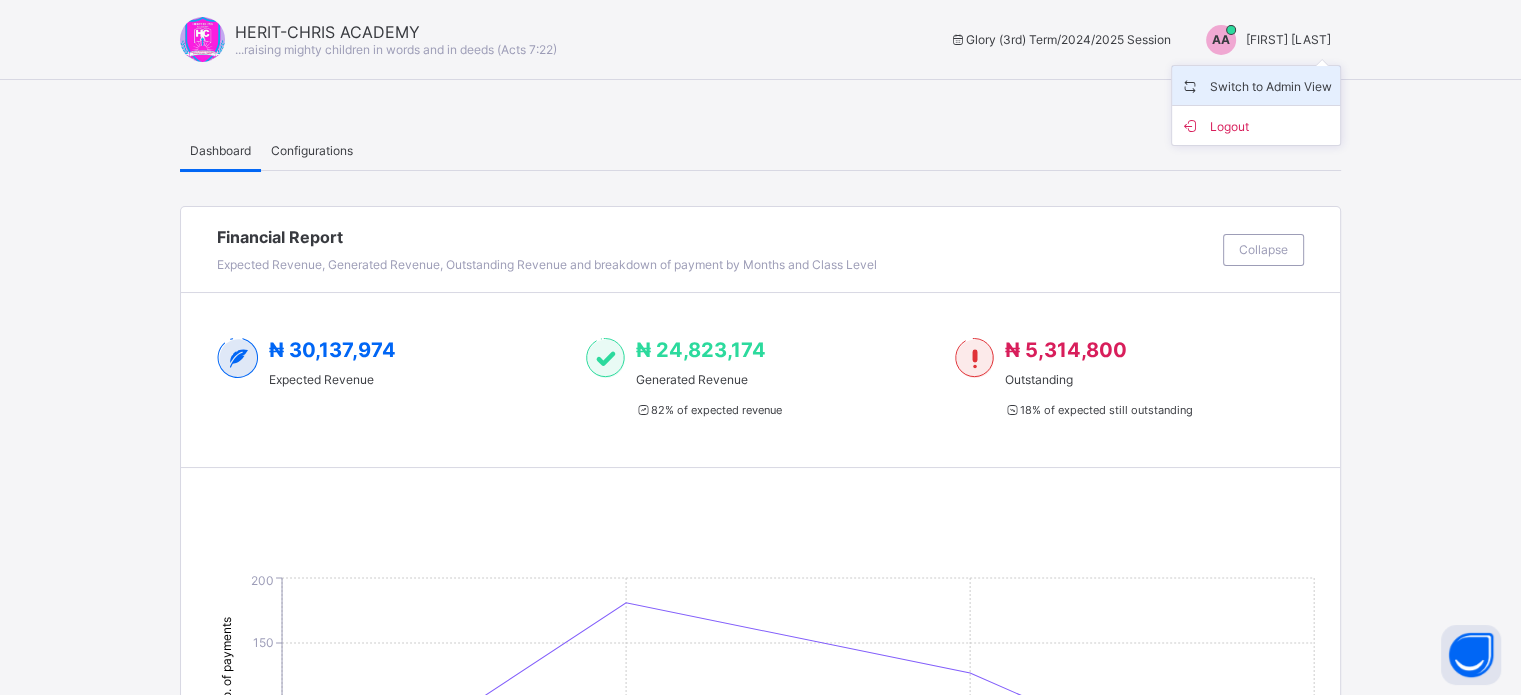 click on "Switch to Admin View" at bounding box center [1256, 85] 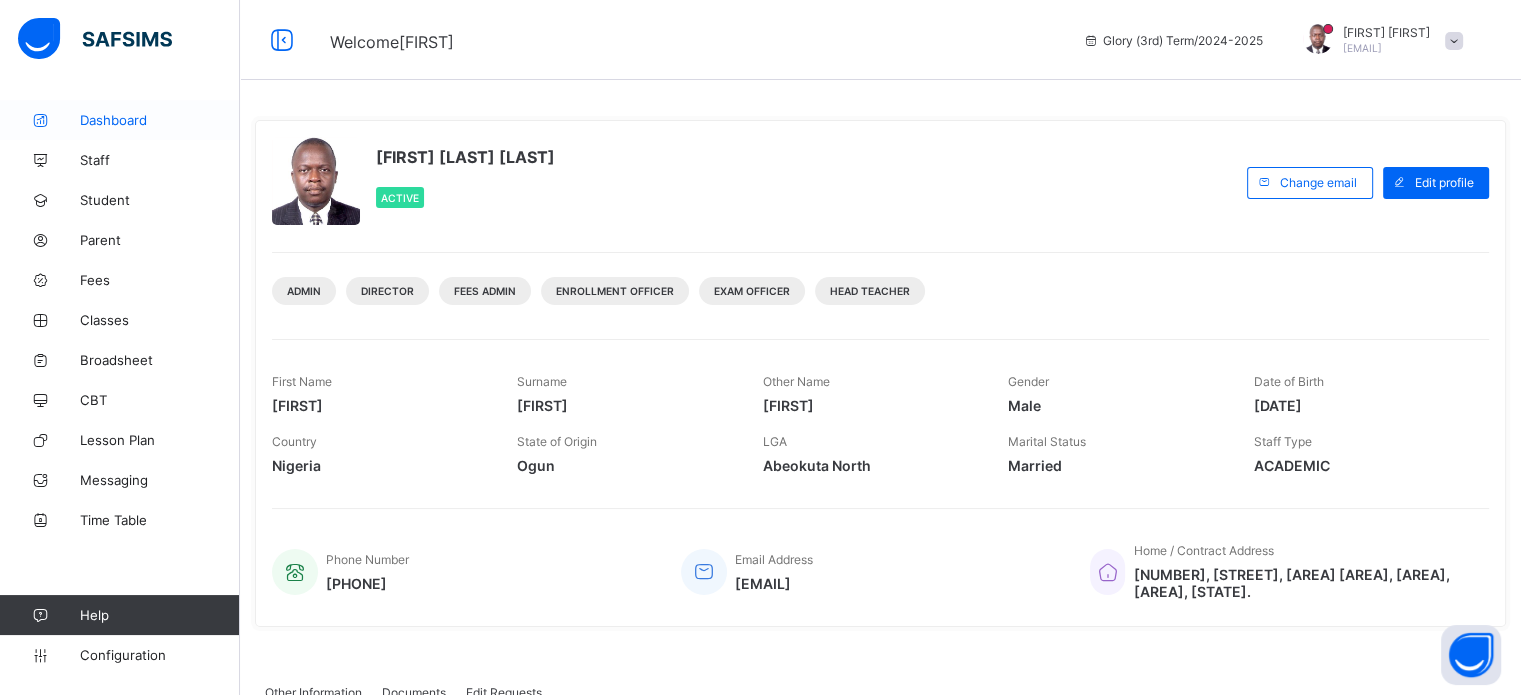 click on "Dashboard" at bounding box center [160, 120] 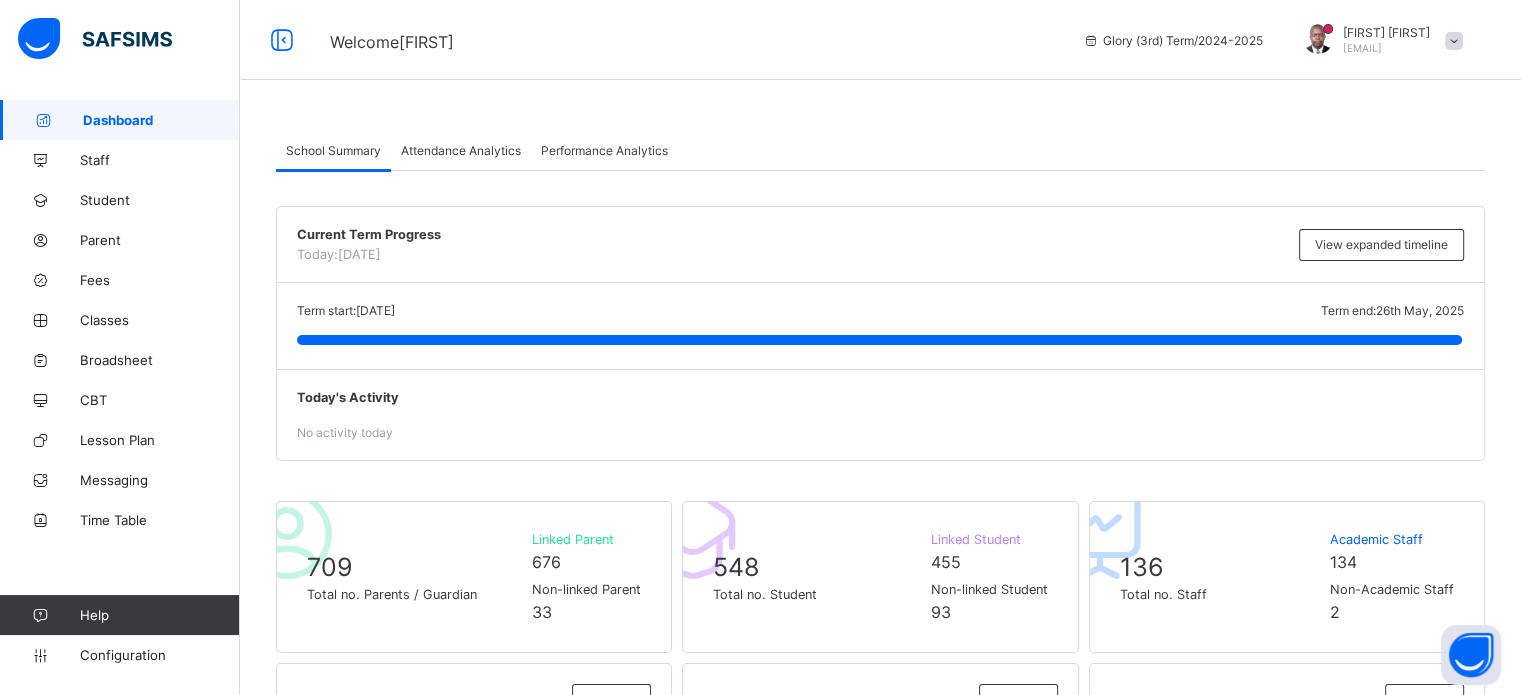 click on "School Summary Attendance Analytics Performance Analytics School Summary More Options   Current Term Progress Today:  [DATE] View expanded timeline     Term start:  [DATE]     Term end:  [DATE]   Today: [DATE] Today's Activity   No activity today   [NUMBER] Total no. Parents / Guardian Linked Parent   [NUMBER] Non-linked Parent   [NUMBER]   [NUMBER] Total no. Student Linked Student   [NUMBER] Non-linked Student   [NUMBER]   [NUMBER] Total no. Staff Academic Staff   [NUMBER] Non-Academic Staff   [NUMBER] Fees Configuration   View list   [NUMBER] / [NUMBER]  class levels configured Configured Not Configured  ×  Fees Configuration Status Below are the list of class levels and their configuration status   Creche   Creche Configured   PreSchool   PreSchool Configured   Foundation 1   Foundation 1 Configured   Foundation 2   Foundation 2 Configured   Reception   Reception Configured   Year 1   Year 1 Configured   Year 2   Year 2 Configured   Year 3   Year 3 Configured   Year 4   Year 4 Configured   Year 5   Year 5 Configured   Year 6" at bounding box center [880, 1490] 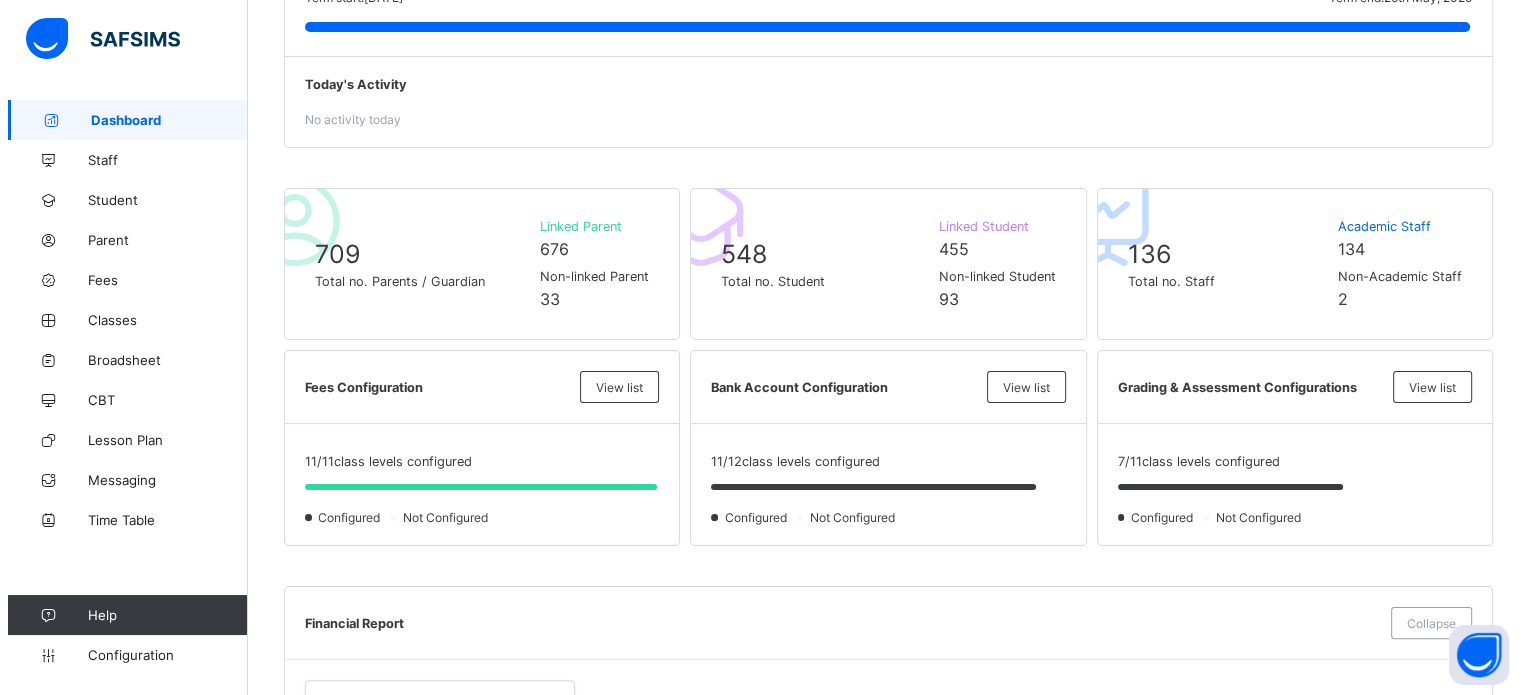 scroll, scrollTop: 0, scrollLeft: 0, axis: both 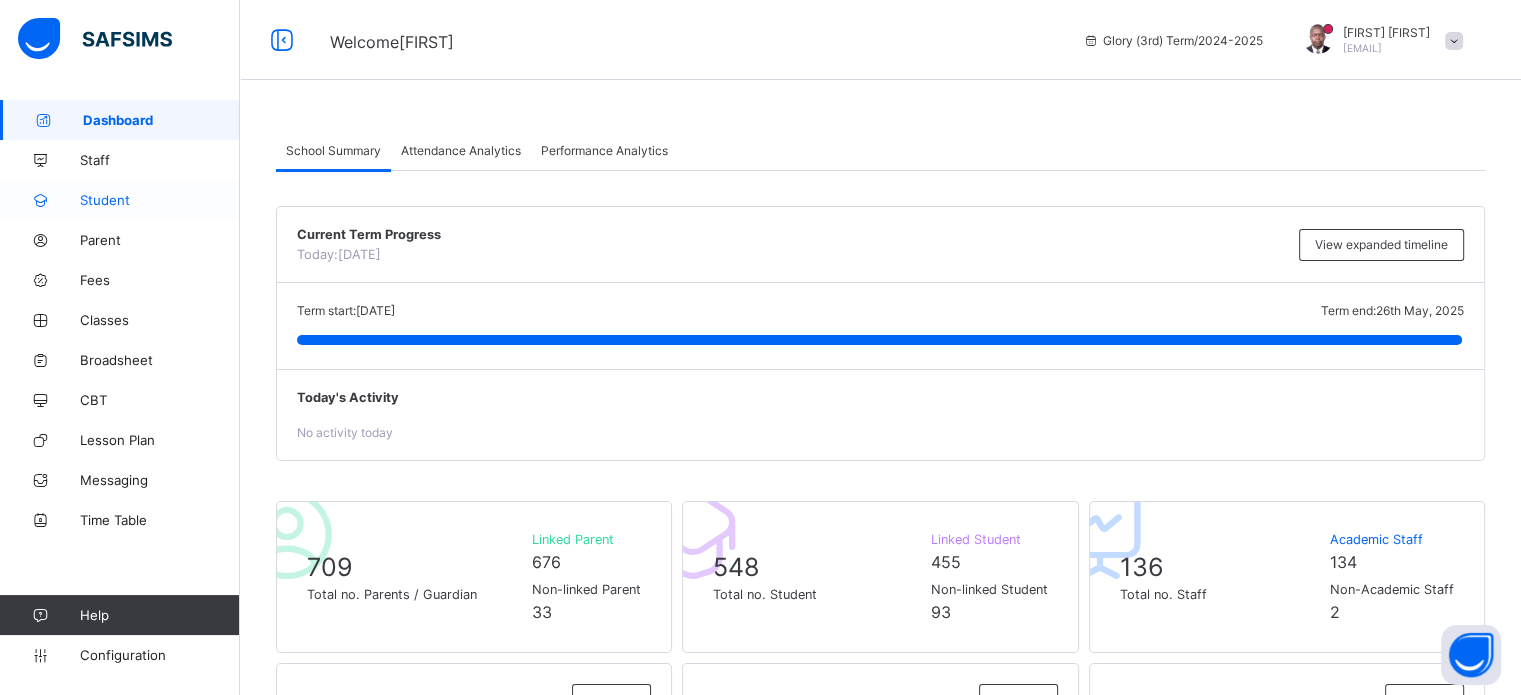 click on "Student" at bounding box center [160, 200] 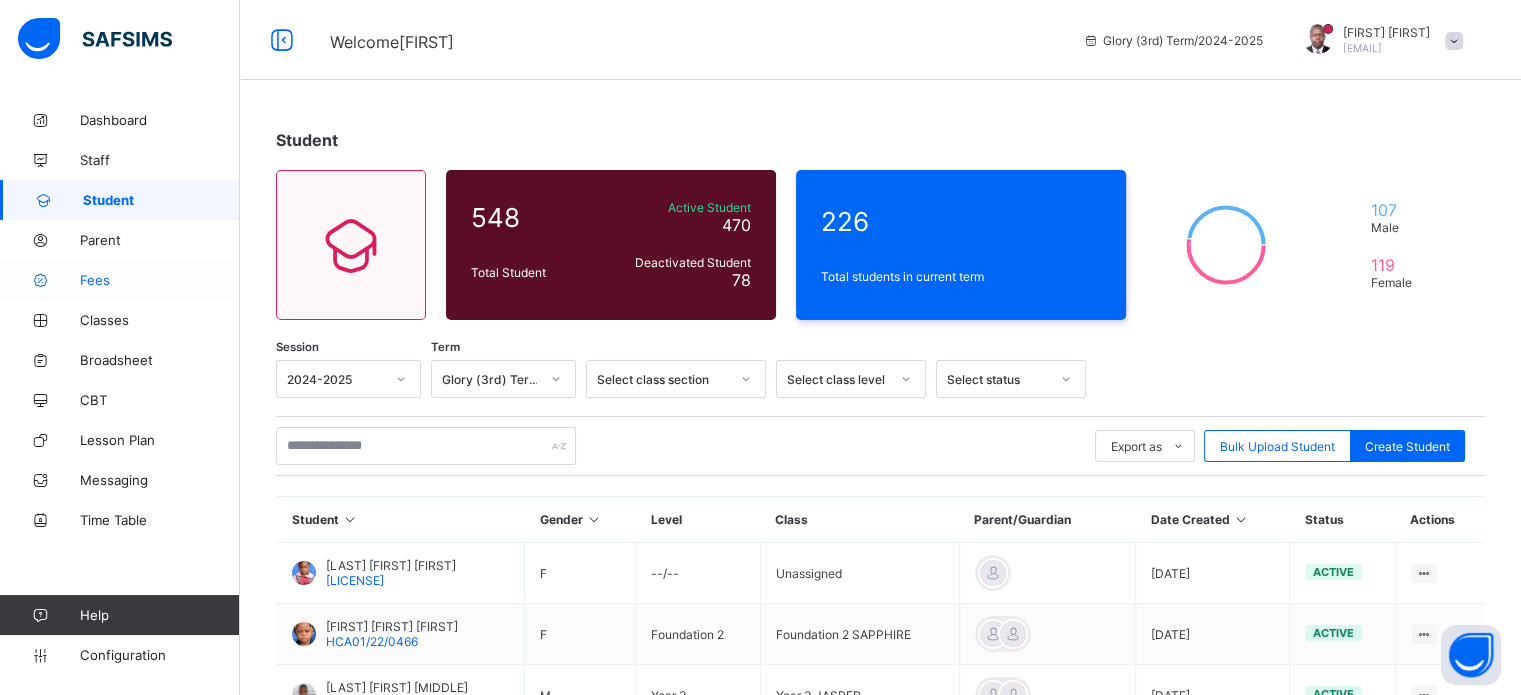 click on "Fees" at bounding box center [160, 280] 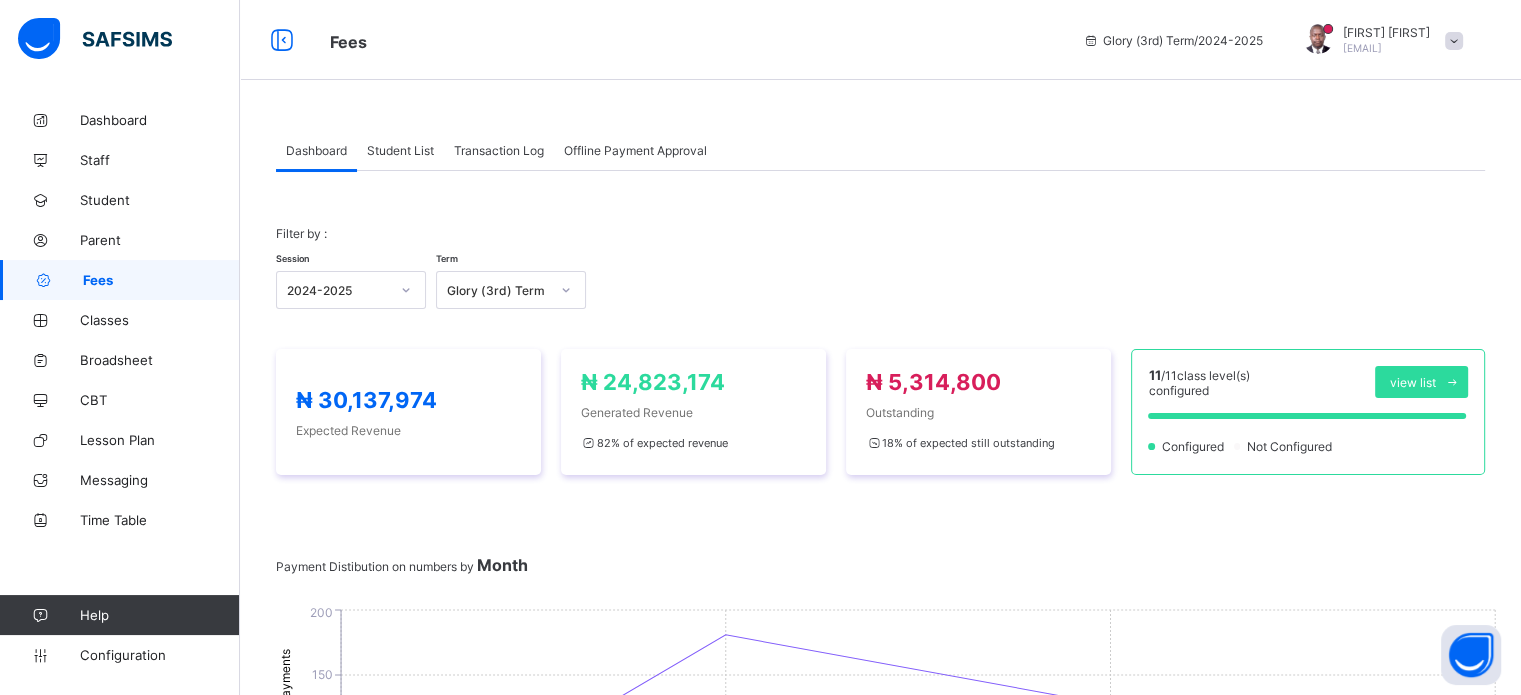 click on "Student List" at bounding box center (400, 150) 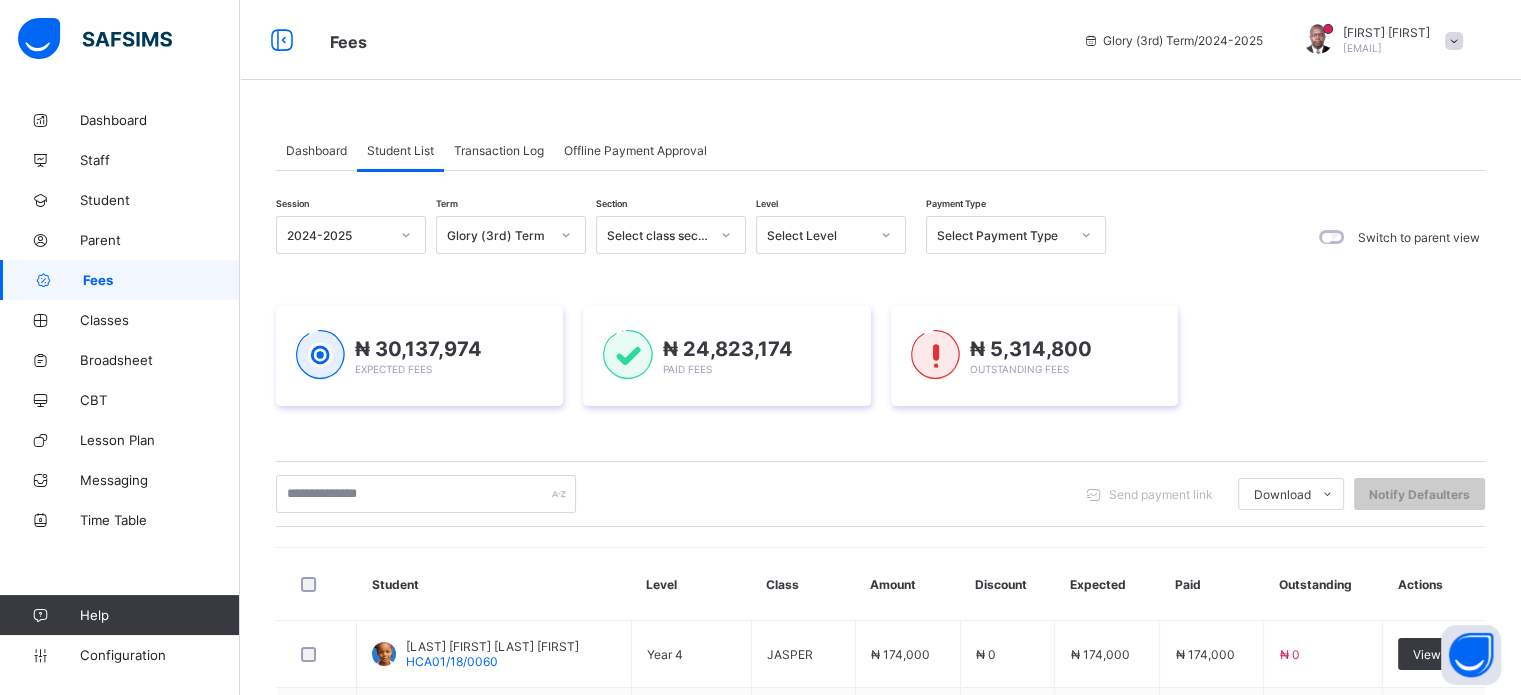 click on "Transaction Log" at bounding box center (499, 150) 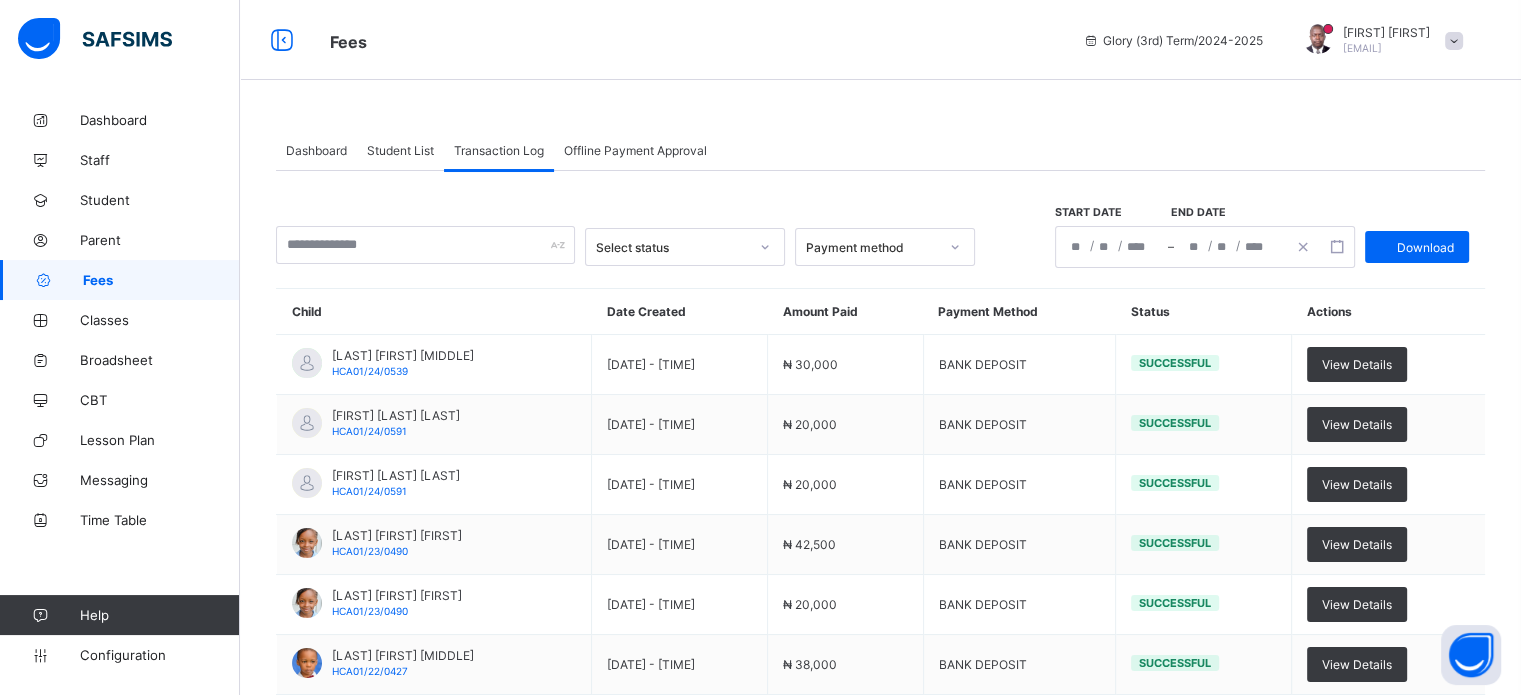 click on "Offline Payment Approval" at bounding box center (635, 150) 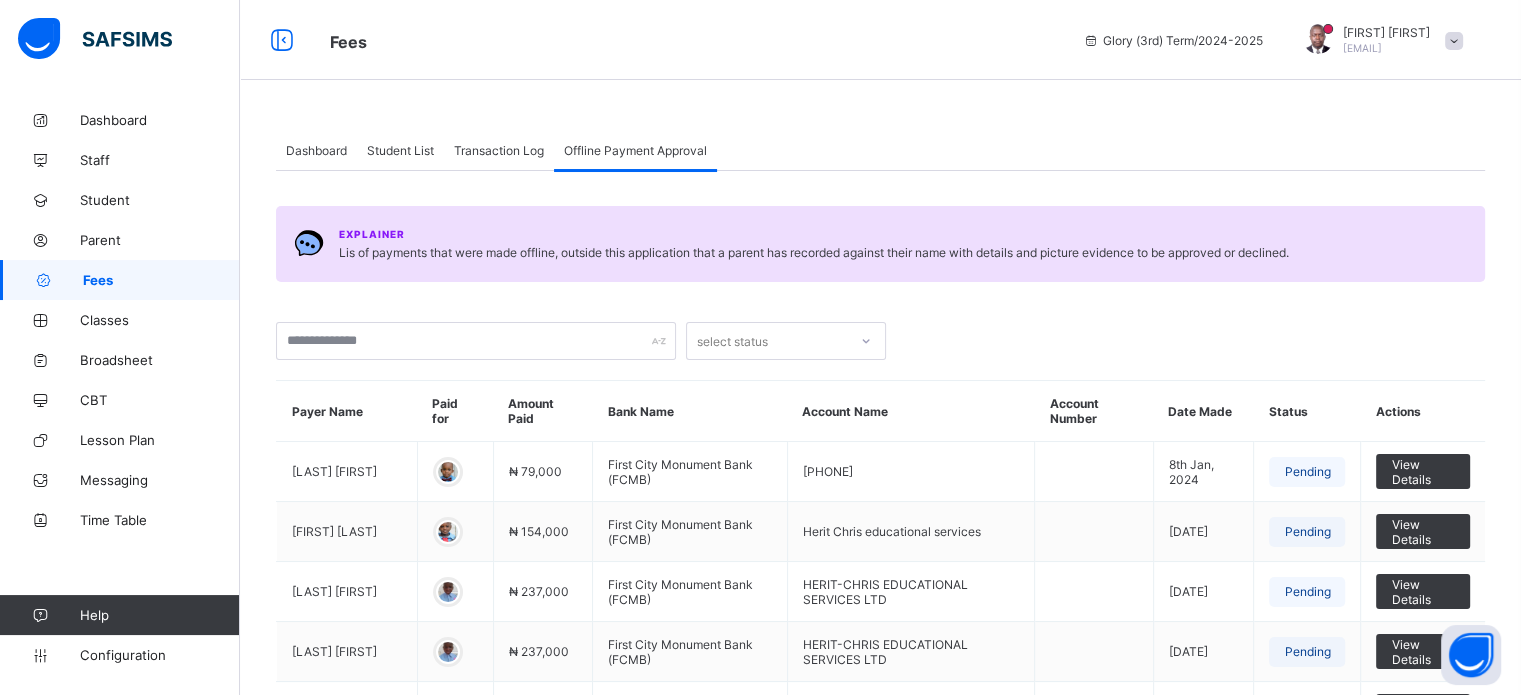click on "Transaction Log" at bounding box center [499, 150] 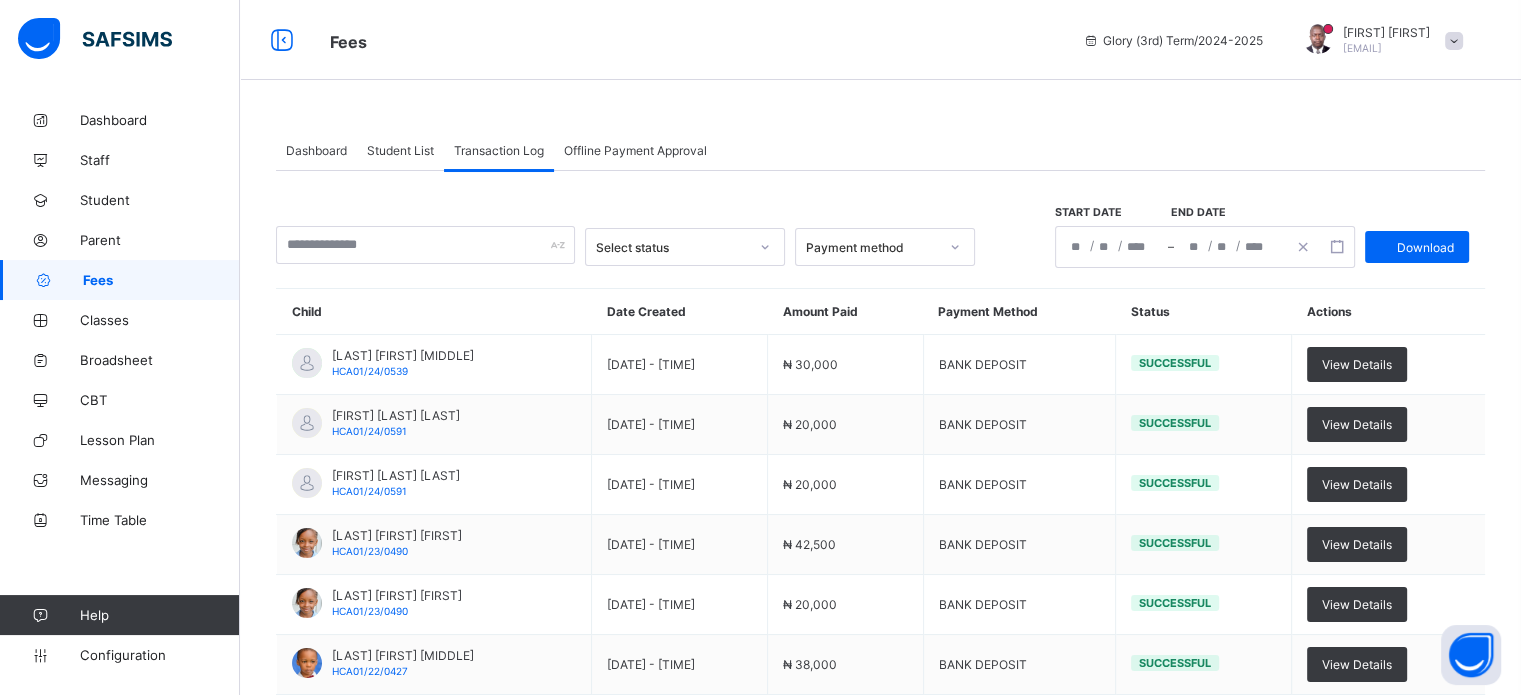 click on "Student List" at bounding box center [400, 150] 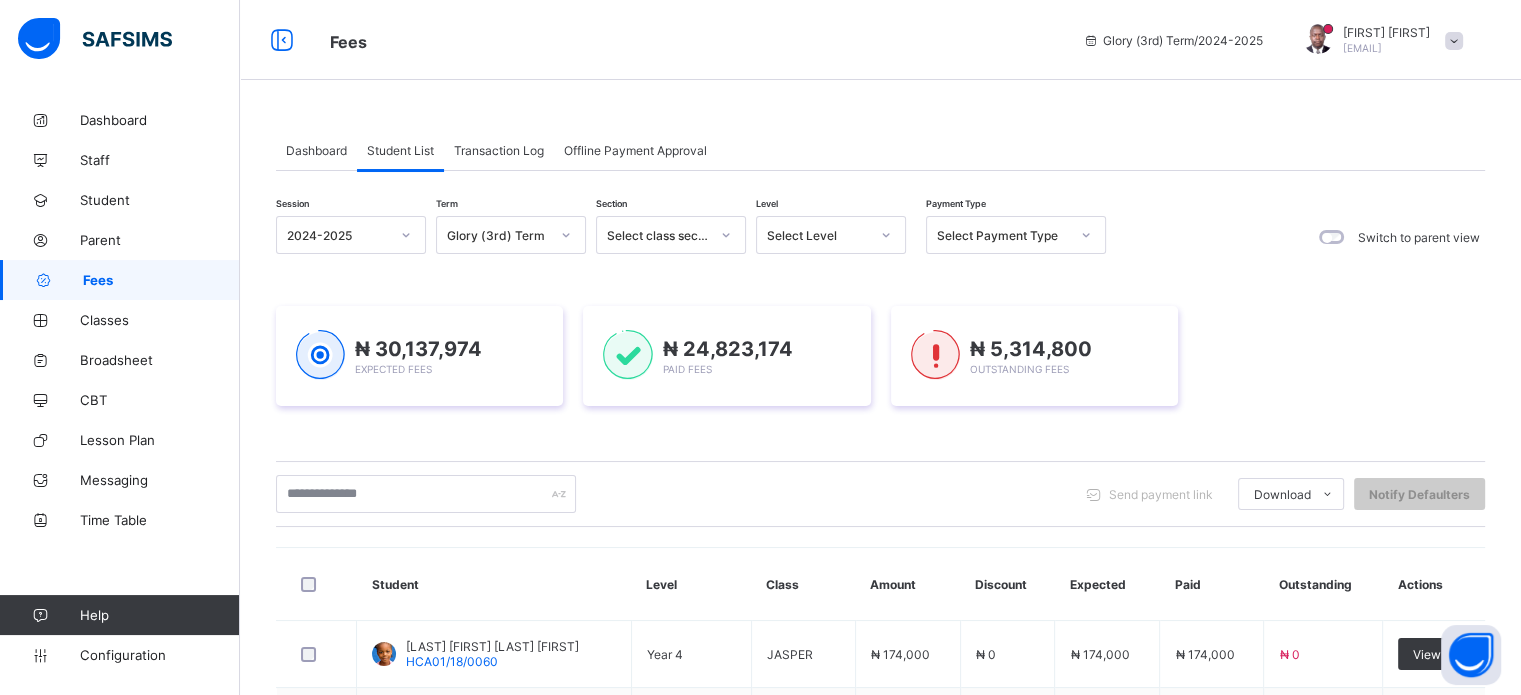 click on "Dashboard" at bounding box center (316, 150) 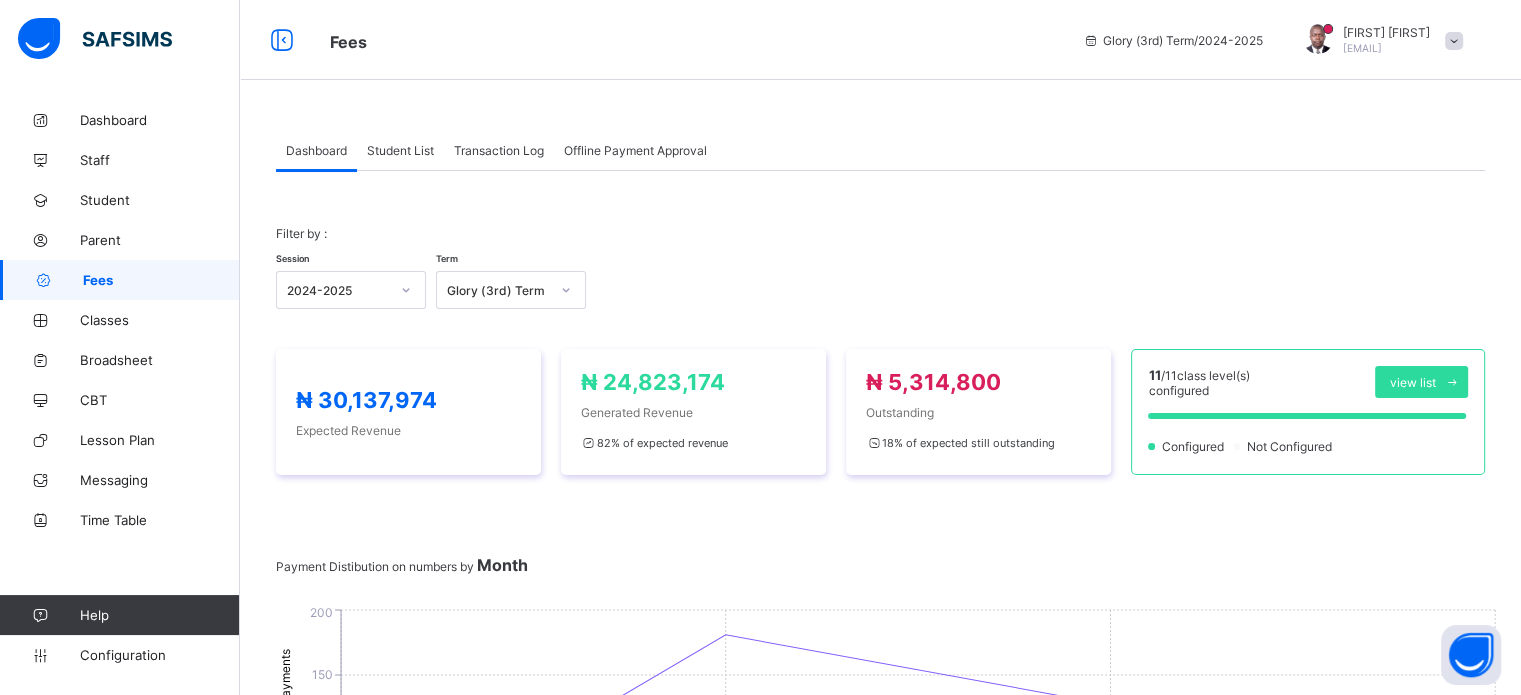 click on "Filter by : Session [YEAR]-[YEAR] Term Glory (3rd) Term   ₦ [NUMBER]   Expected Revenue   ₦ [NUMBER]   Generated Revenue [PERCENT] % of expected revenue   ₦ [NUMBER]   Outstanding [PERCENT] % of expected still outstanding [NUMBER] / [NUMBER]  class level(s) configured   view list Configured Not Configured Payment Distibution on numbers by   Month 0 50 100 150 200 No. of payments May June July August Months May Payment Breakdown on paid and outstanding by   Class Level Creche PreSchool Foundation 1 Foundation 2 Reception Year 1 Year 2 Year 3 Year 4 Year 5 Year 6 0 1,500,000 3,000,000 4,500,000 6,000,000 paid outstanding Creche  ×  Fees Configuration Status Below are the list of class levels and their configuration status   Creche   Creche Configured   PreSchool   PreSchool Configured   Foundation 1   Foundation 1 Configured   Foundation 2   Foundation 2 Configured   Reception   Reception Configured   Year 1   Year 1 Configured   Year 2   Year 2 Configured   Year 3   Year 3 Configured   Year 4   Year 4 Configured   Year 5" at bounding box center [880, 993] 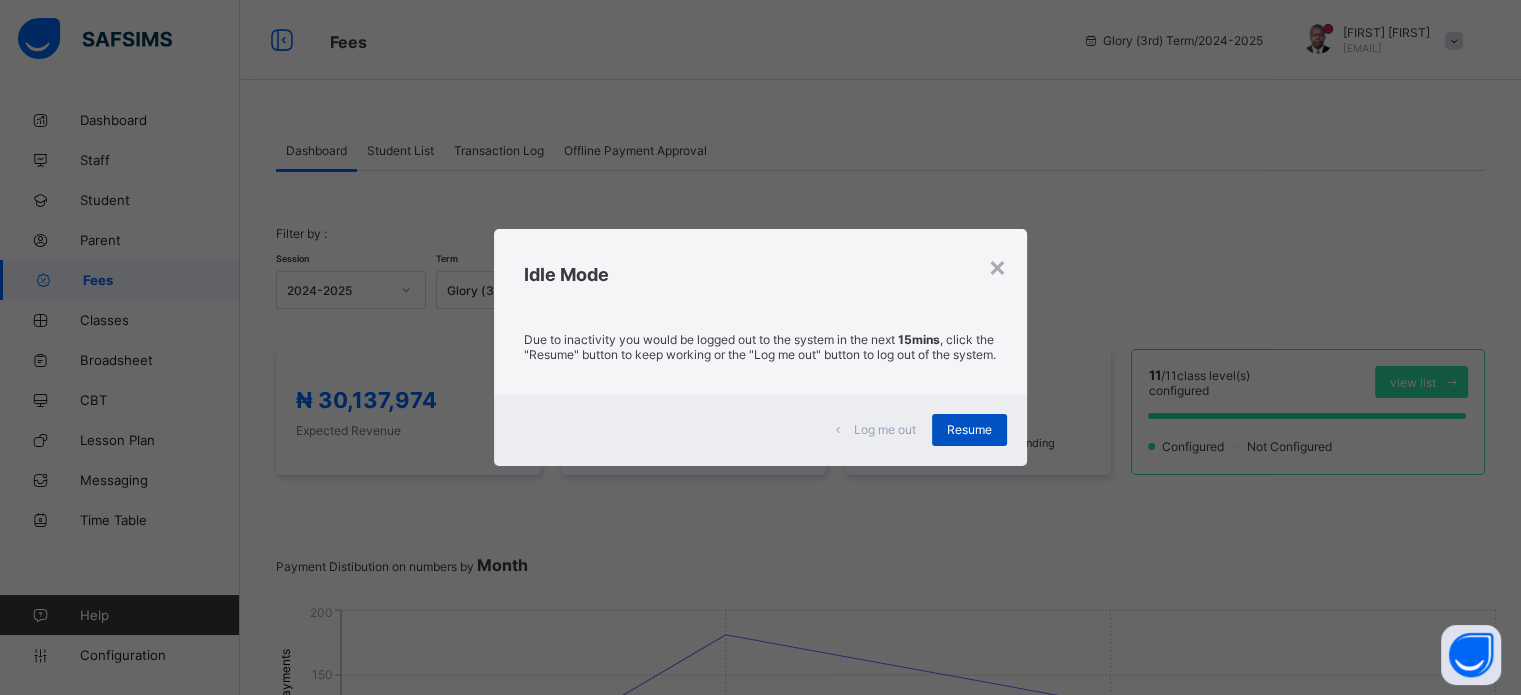 click on "Resume" at bounding box center [969, 429] 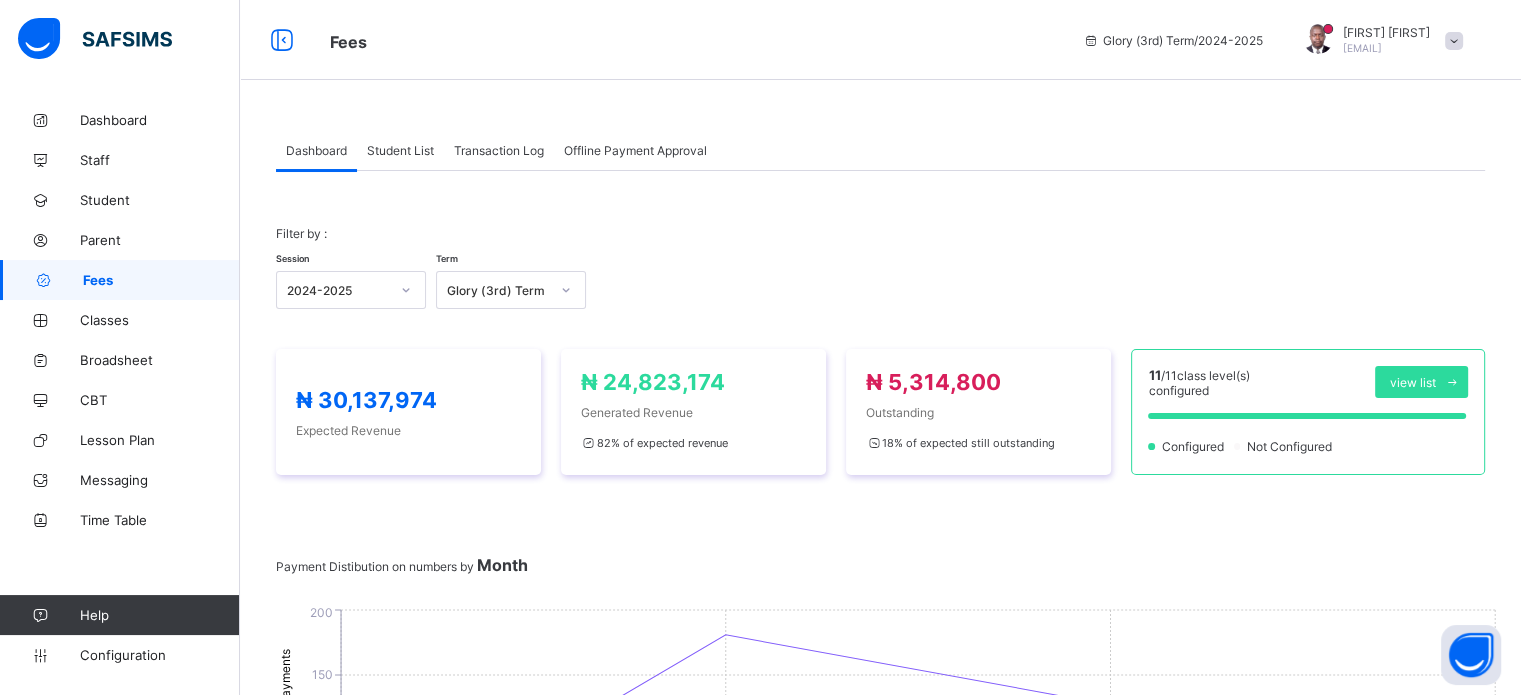 click on "Student List" at bounding box center (400, 150) 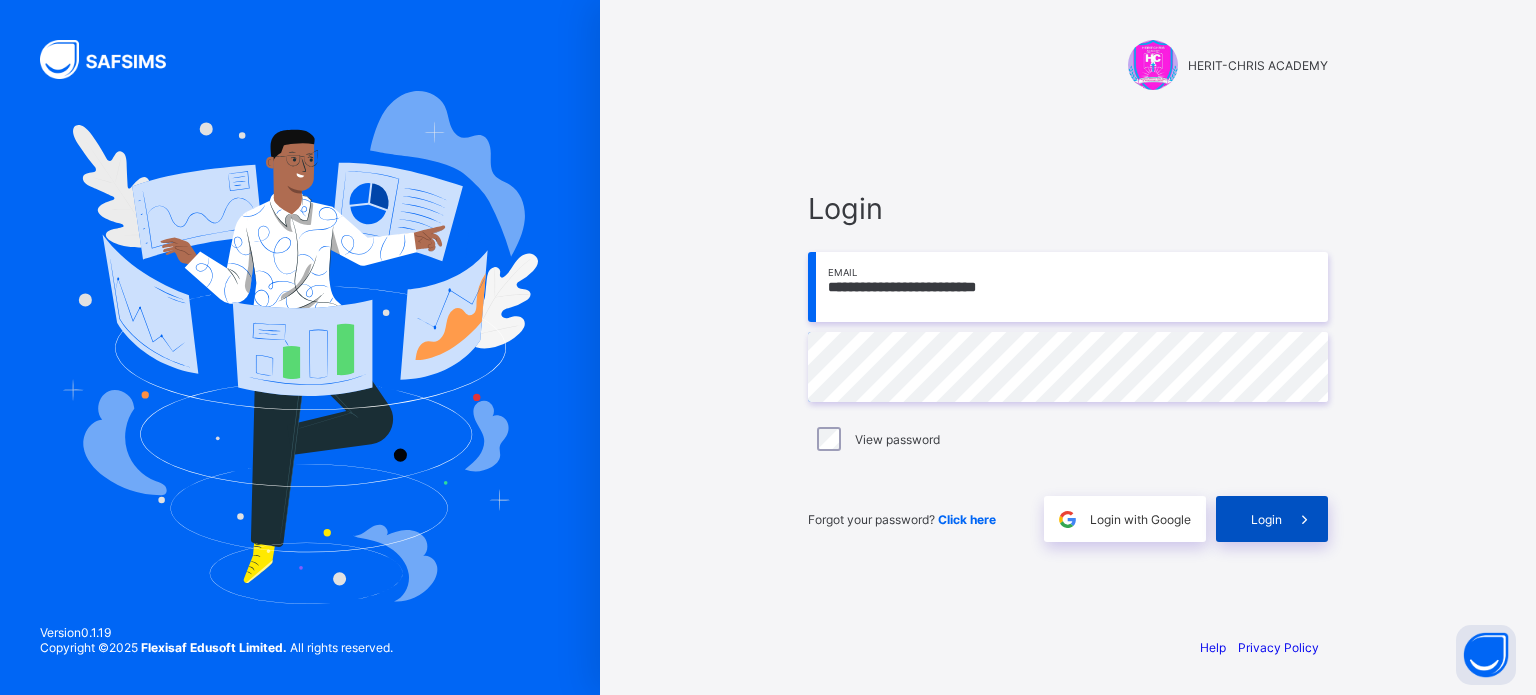 click at bounding box center (1304, 519) 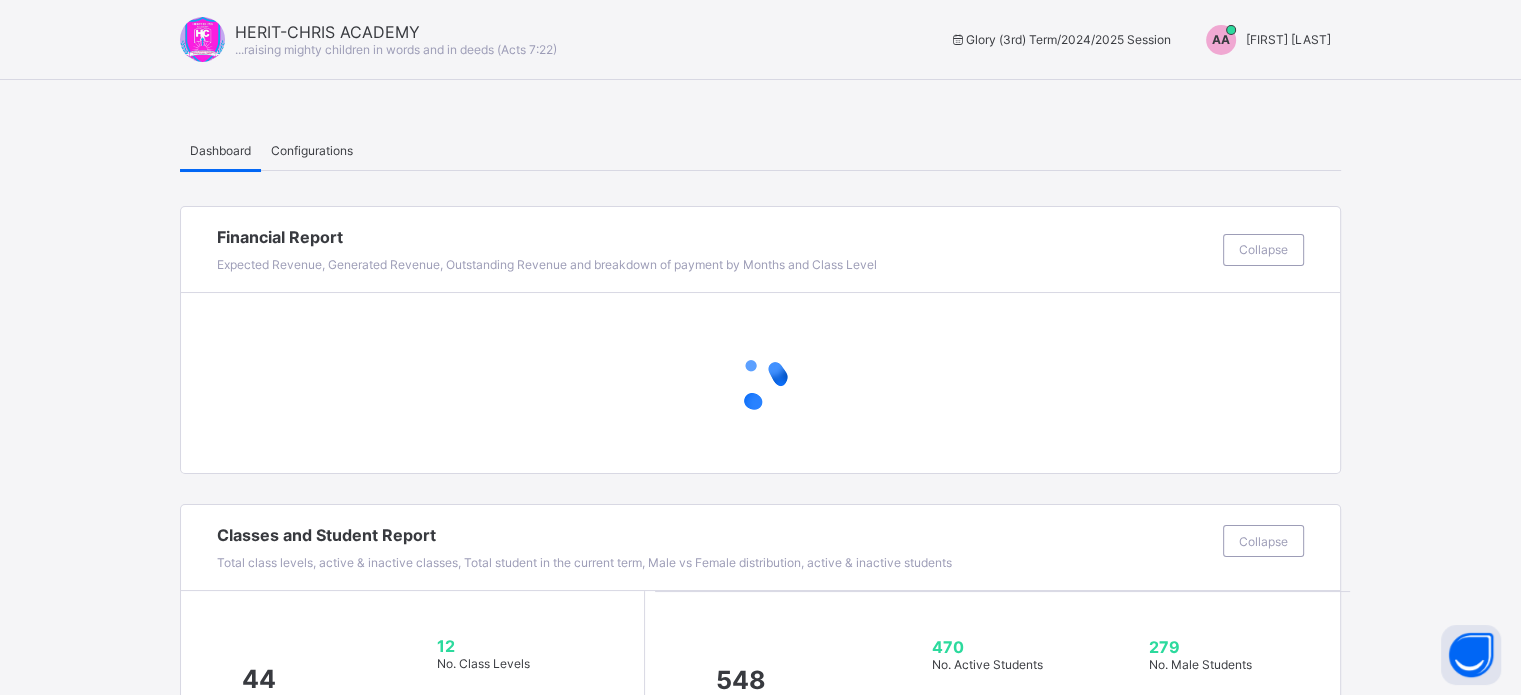 click on "[FIRST] [LAST]" at bounding box center (1288, 39) 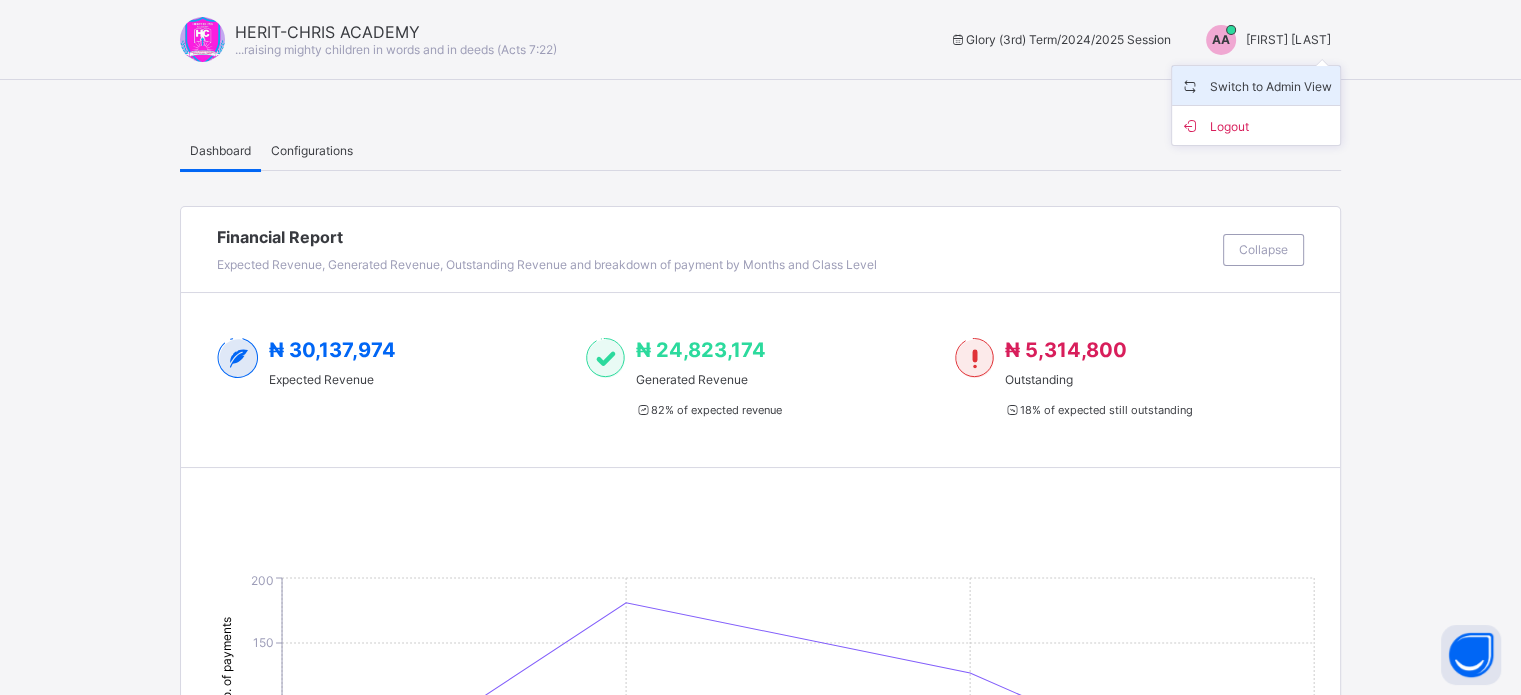 click on "Switch to Admin View" at bounding box center [1256, 85] 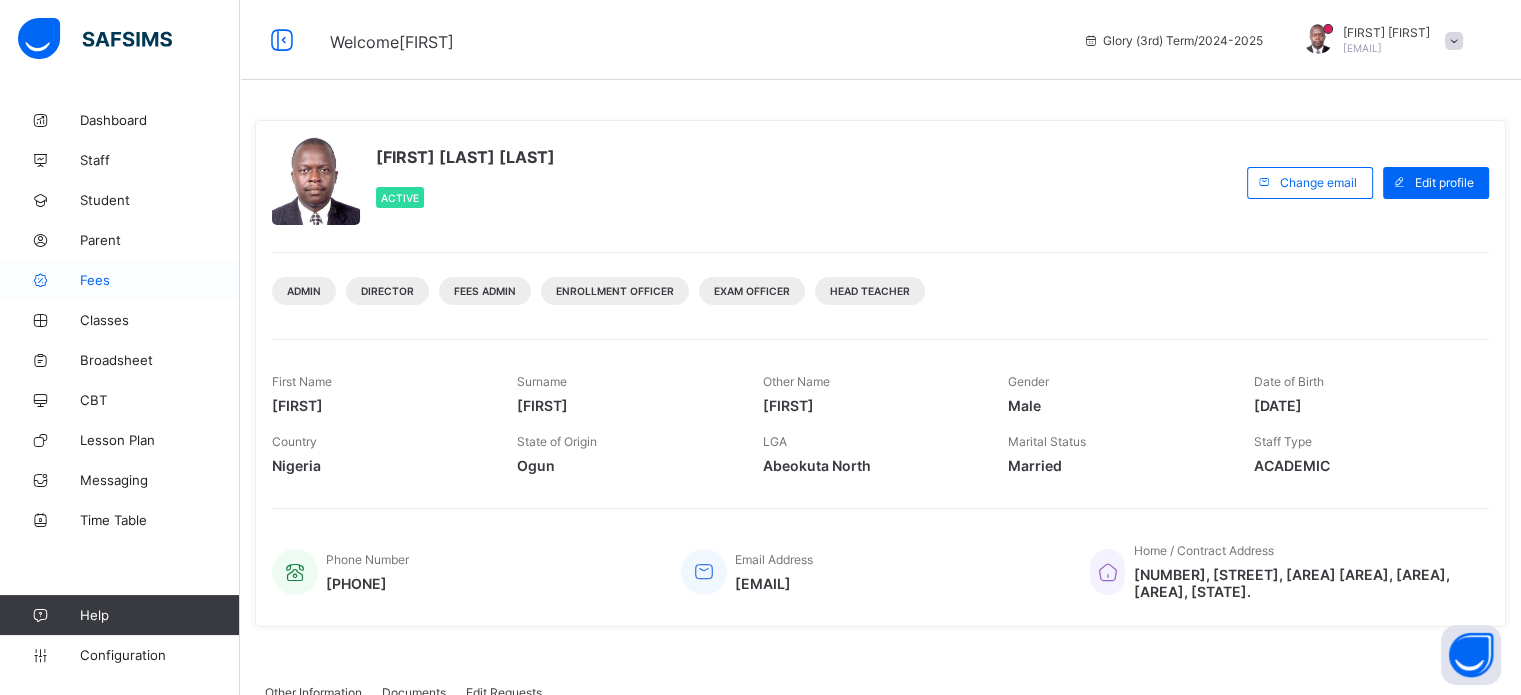click on "Fees" at bounding box center [160, 280] 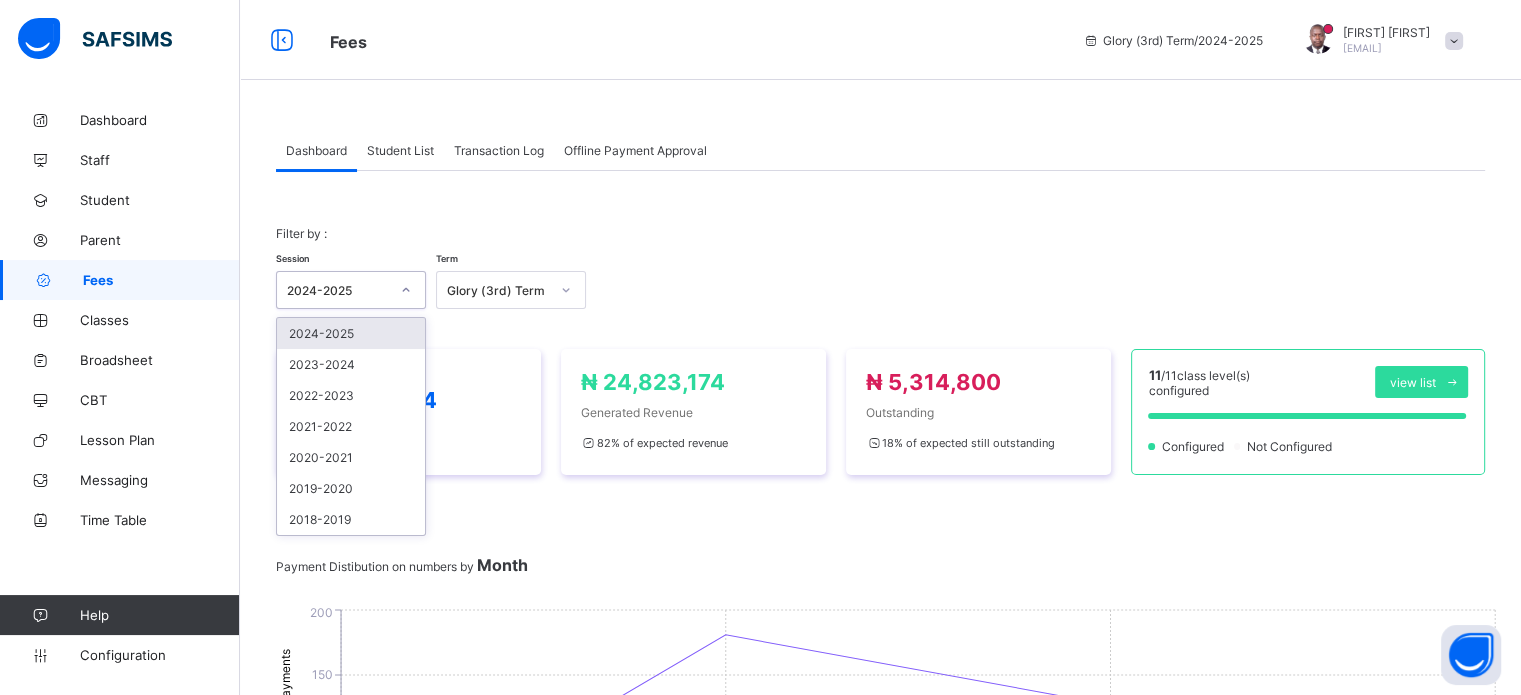 click 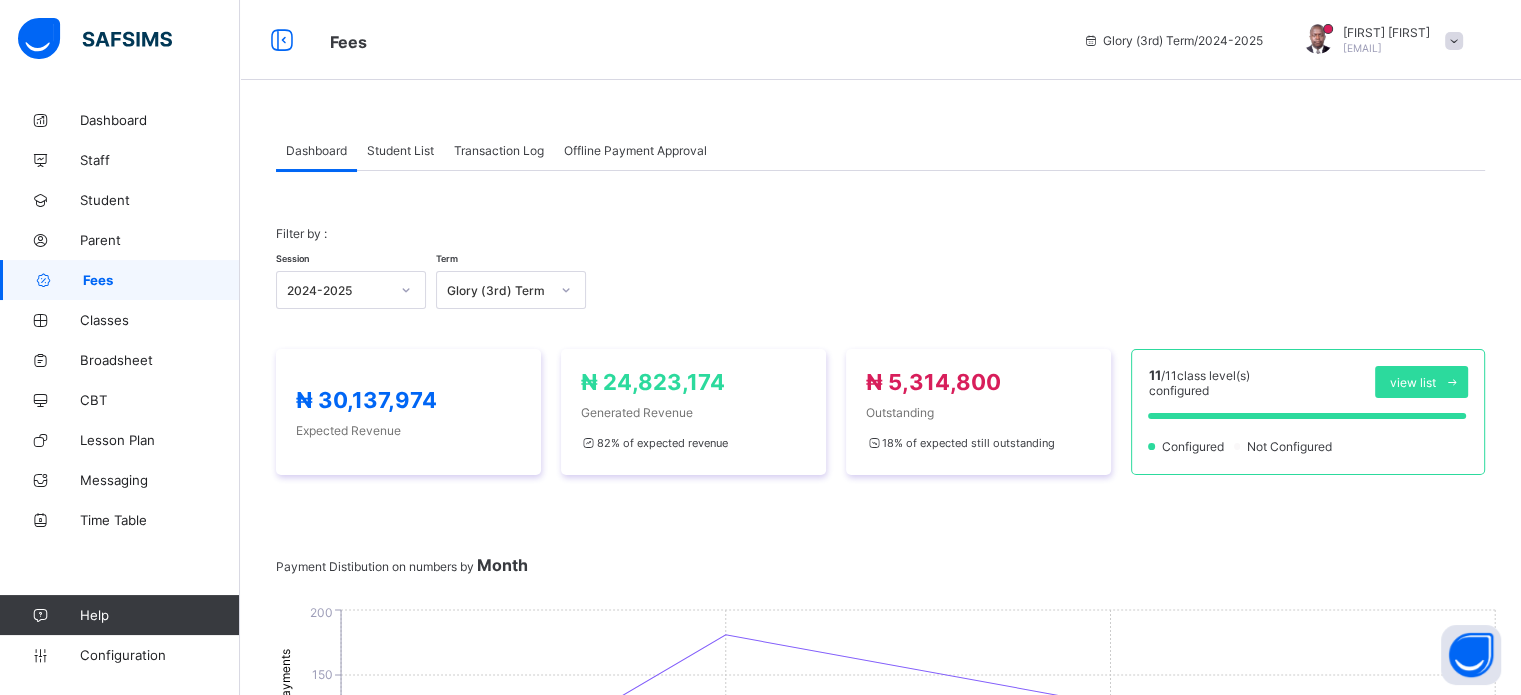 click 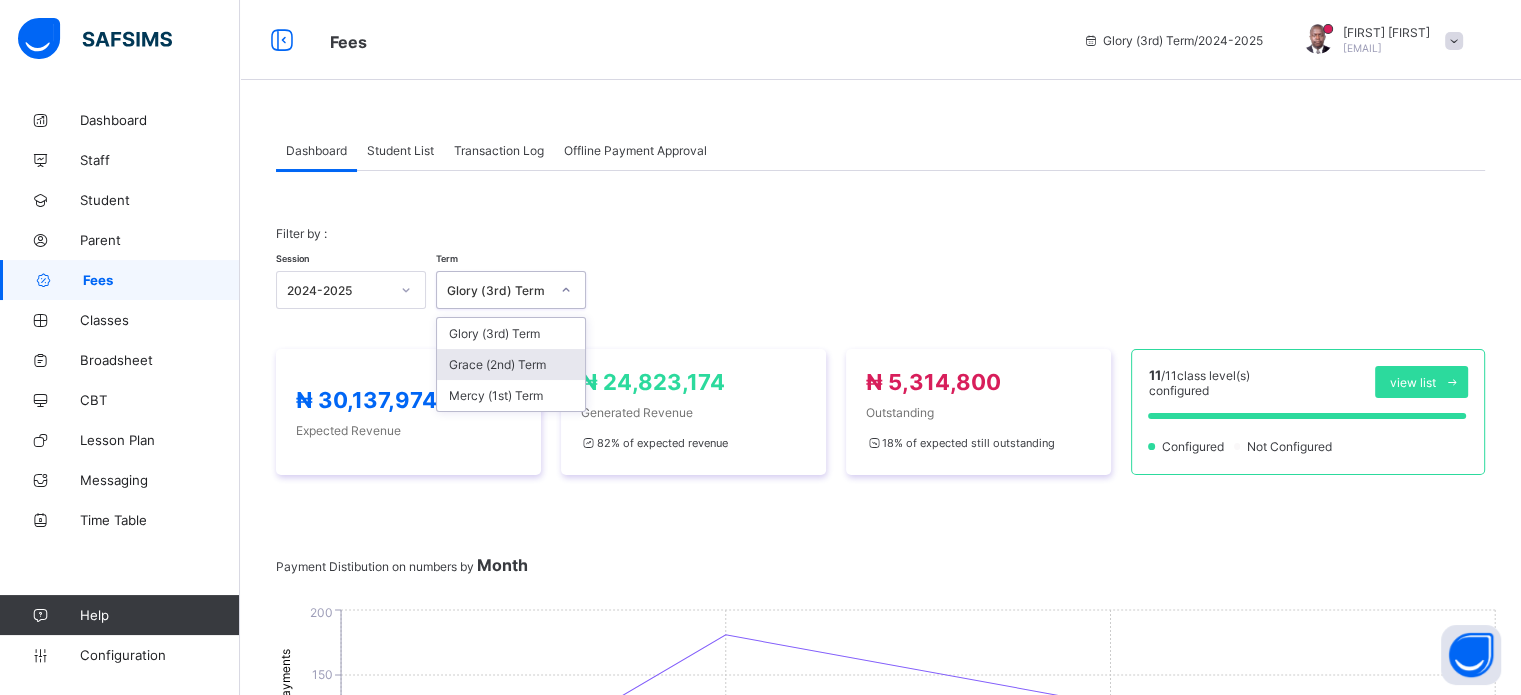 click on "Grace (2nd) Term" at bounding box center (511, 364) 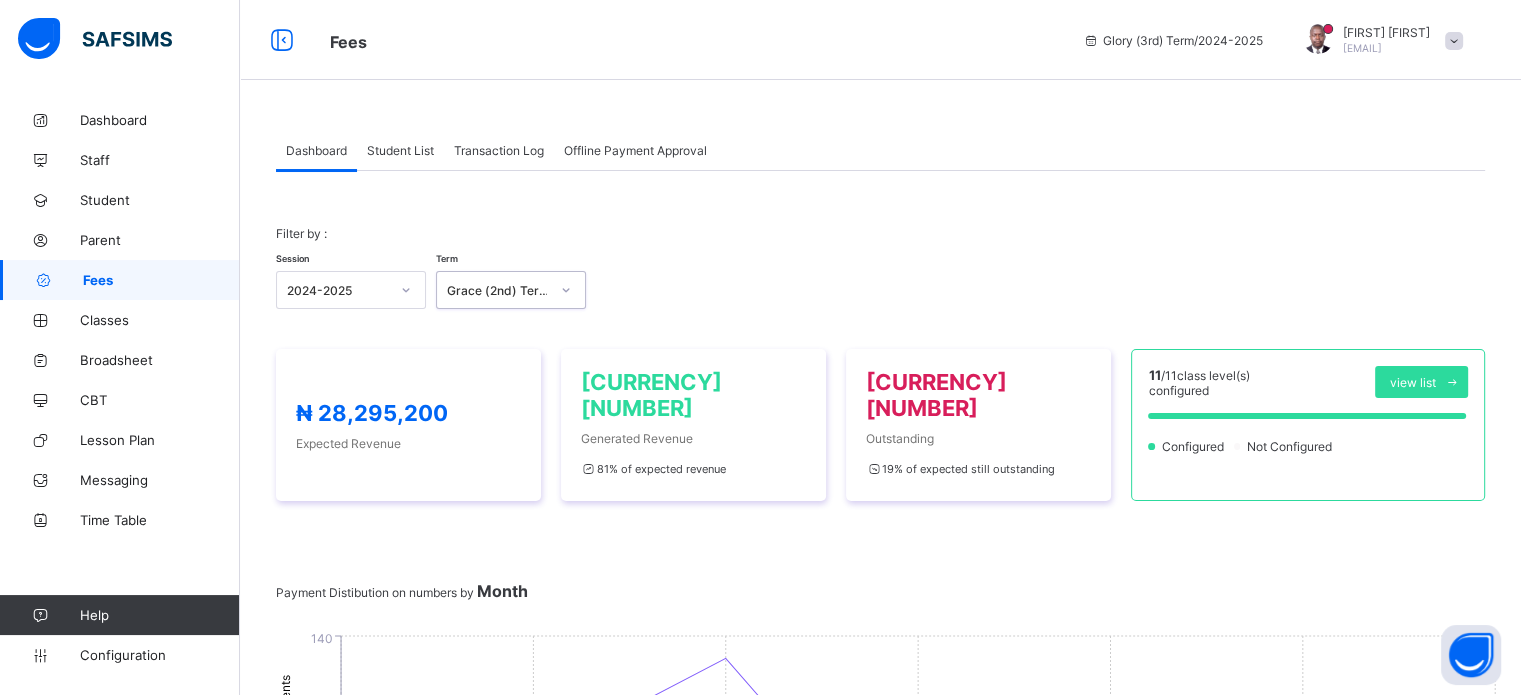 click at bounding box center (566, 290) 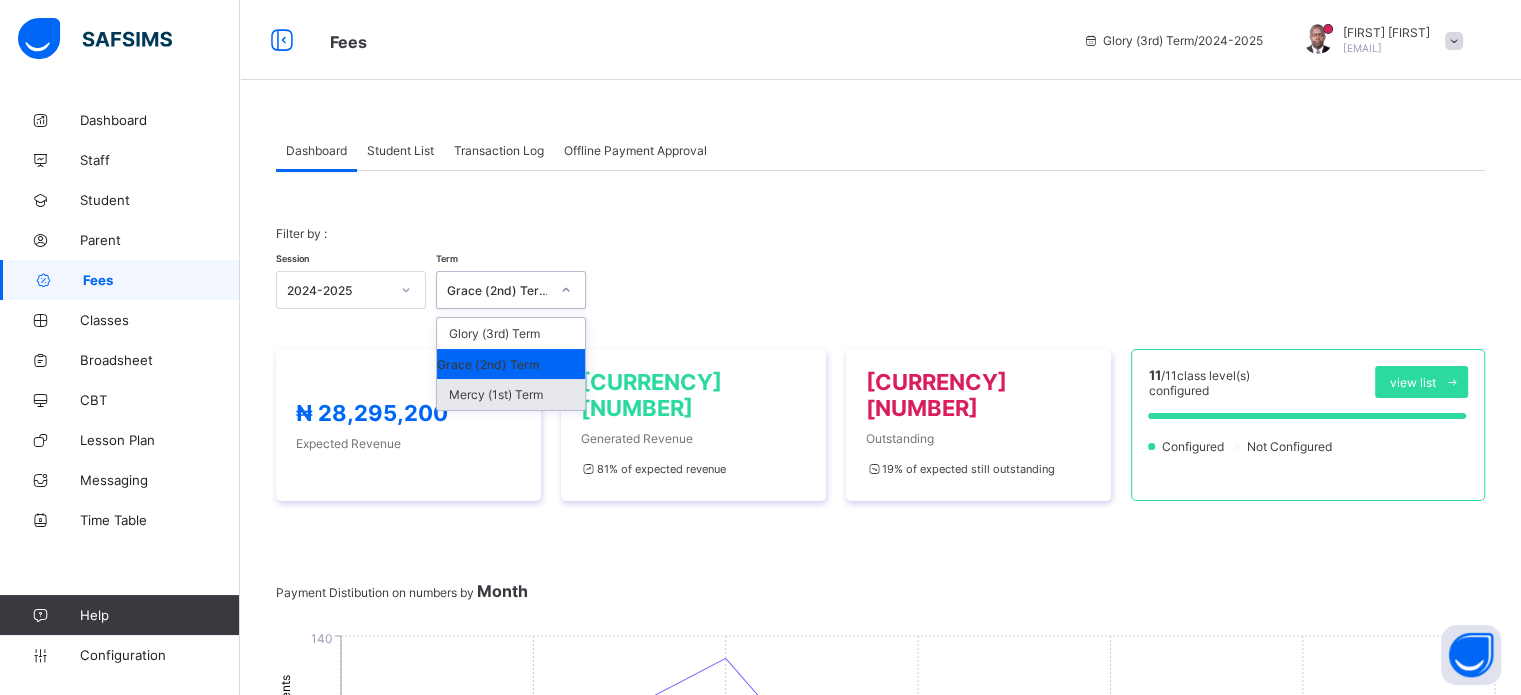 click on "Mercy (1st) Term" at bounding box center [511, 394] 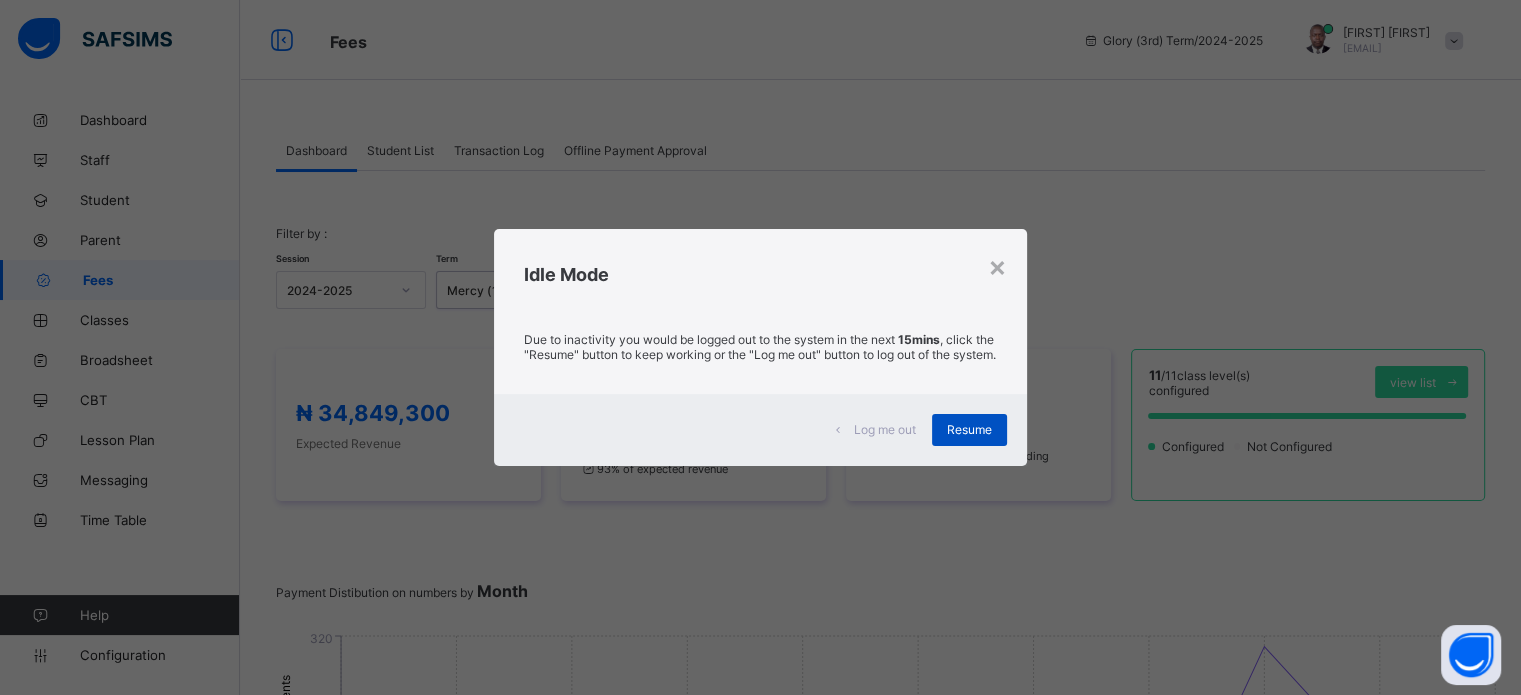 click on "Resume" at bounding box center (969, 429) 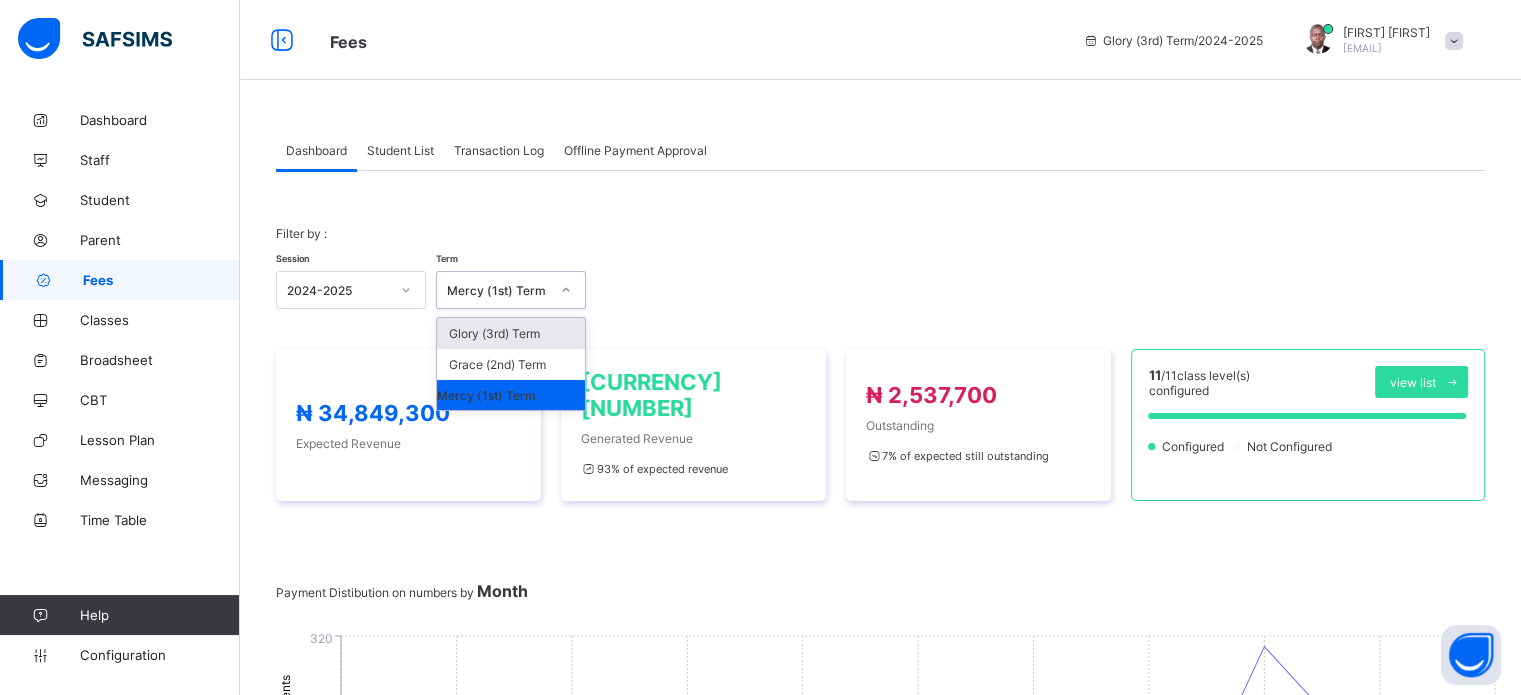 click on "Mercy (1st) Term" at bounding box center (498, 290) 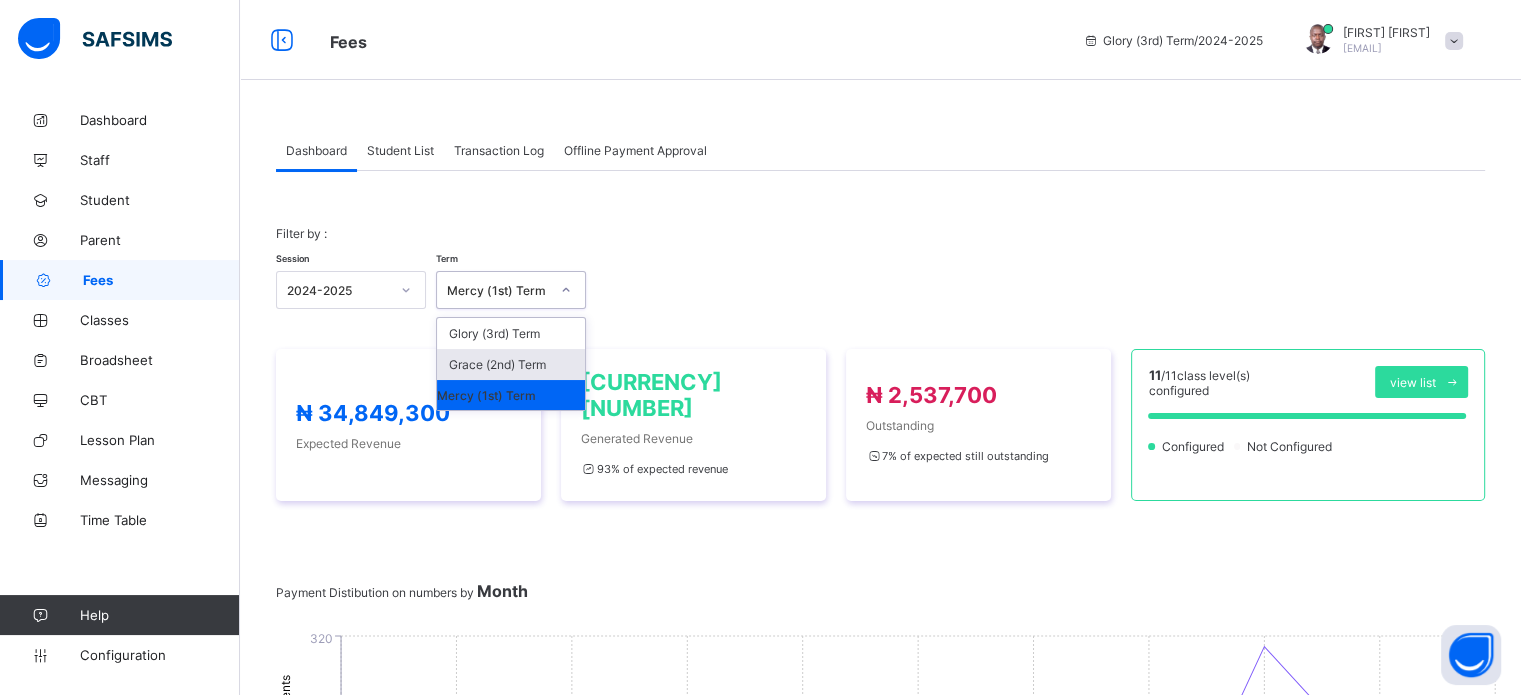 click on "Grace (2nd) Term" at bounding box center (511, 364) 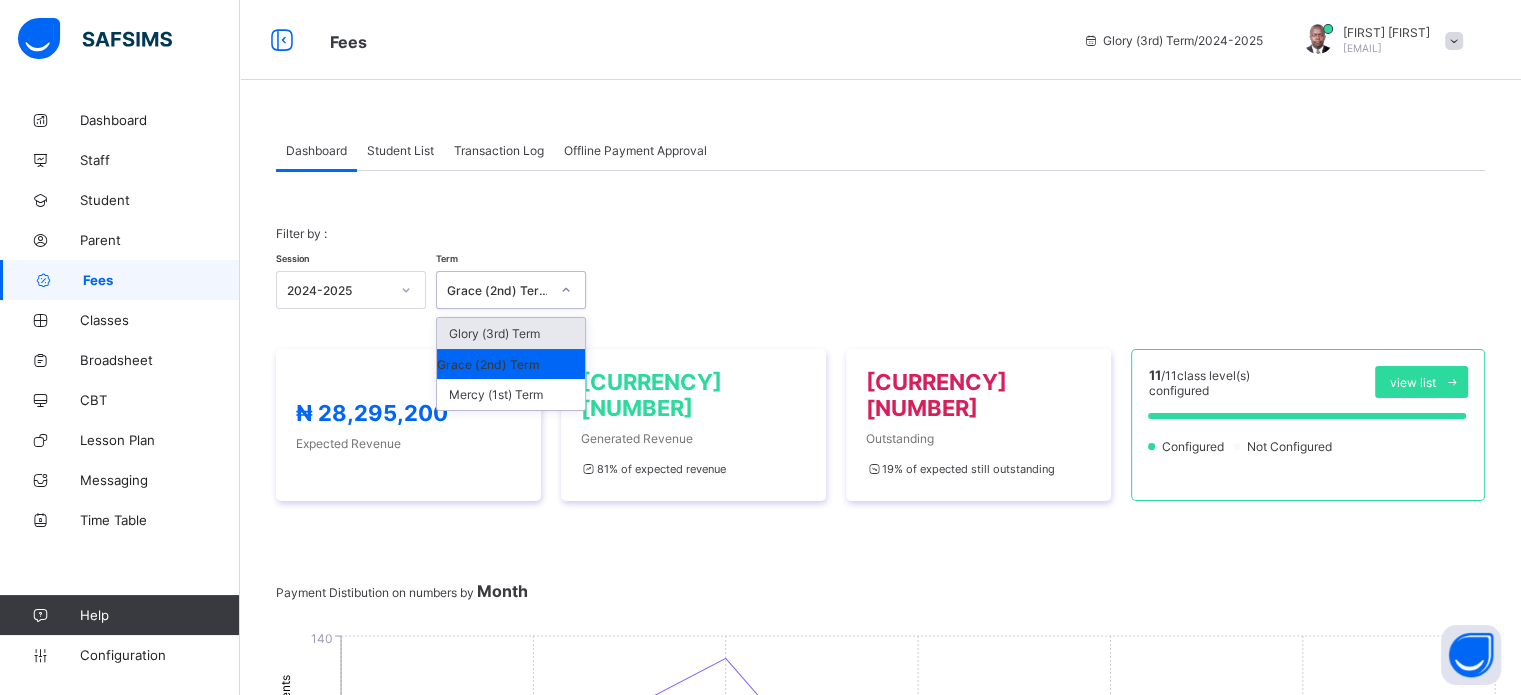 click on "Grace (2nd) Term" at bounding box center (492, 290) 